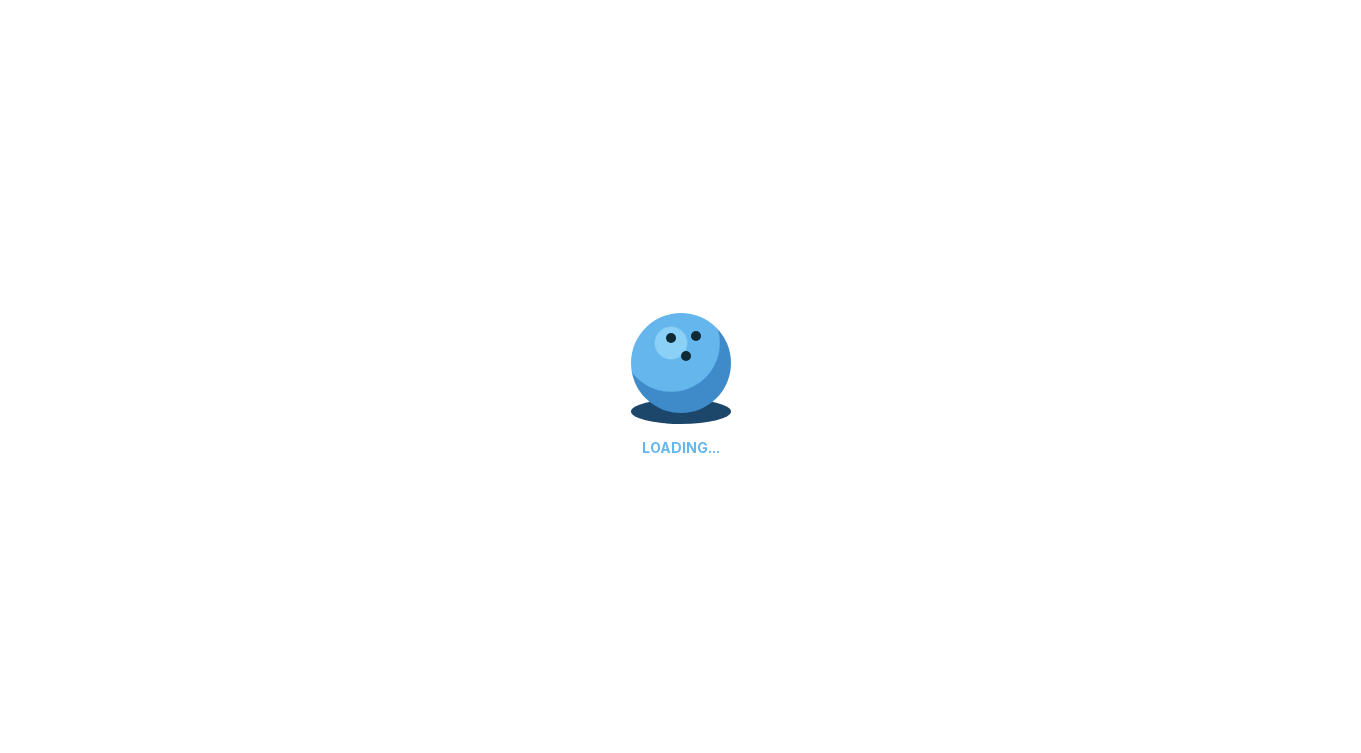scroll, scrollTop: 0, scrollLeft: 0, axis: both 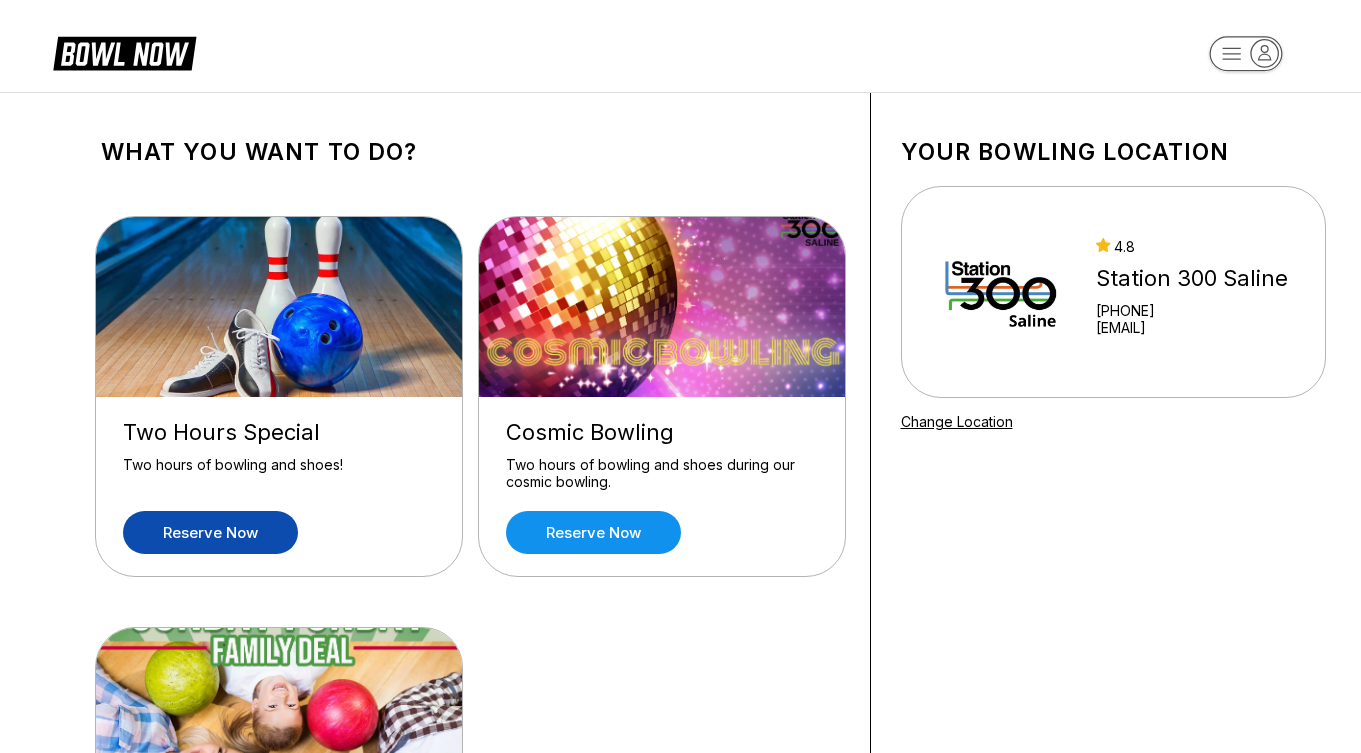 click on "Reserve now" at bounding box center [210, 532] 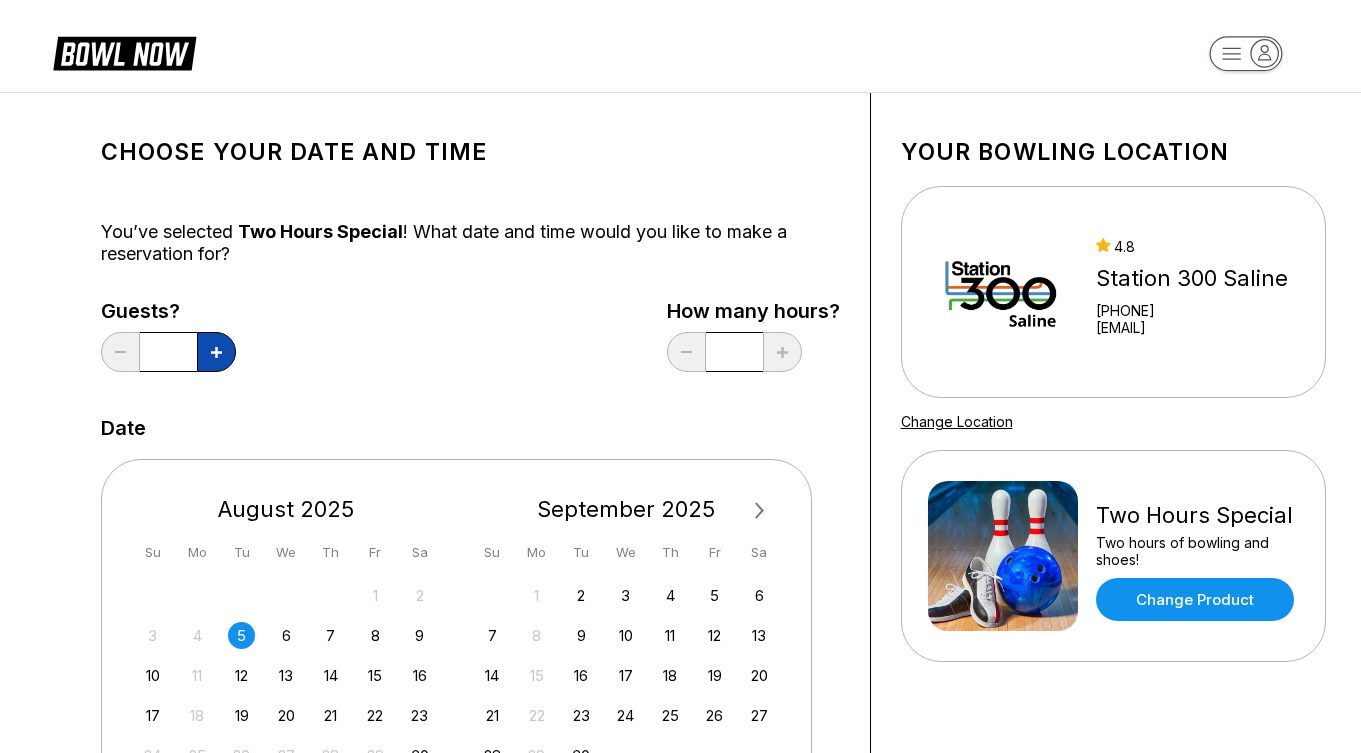 click at bounding box center (216, 352) 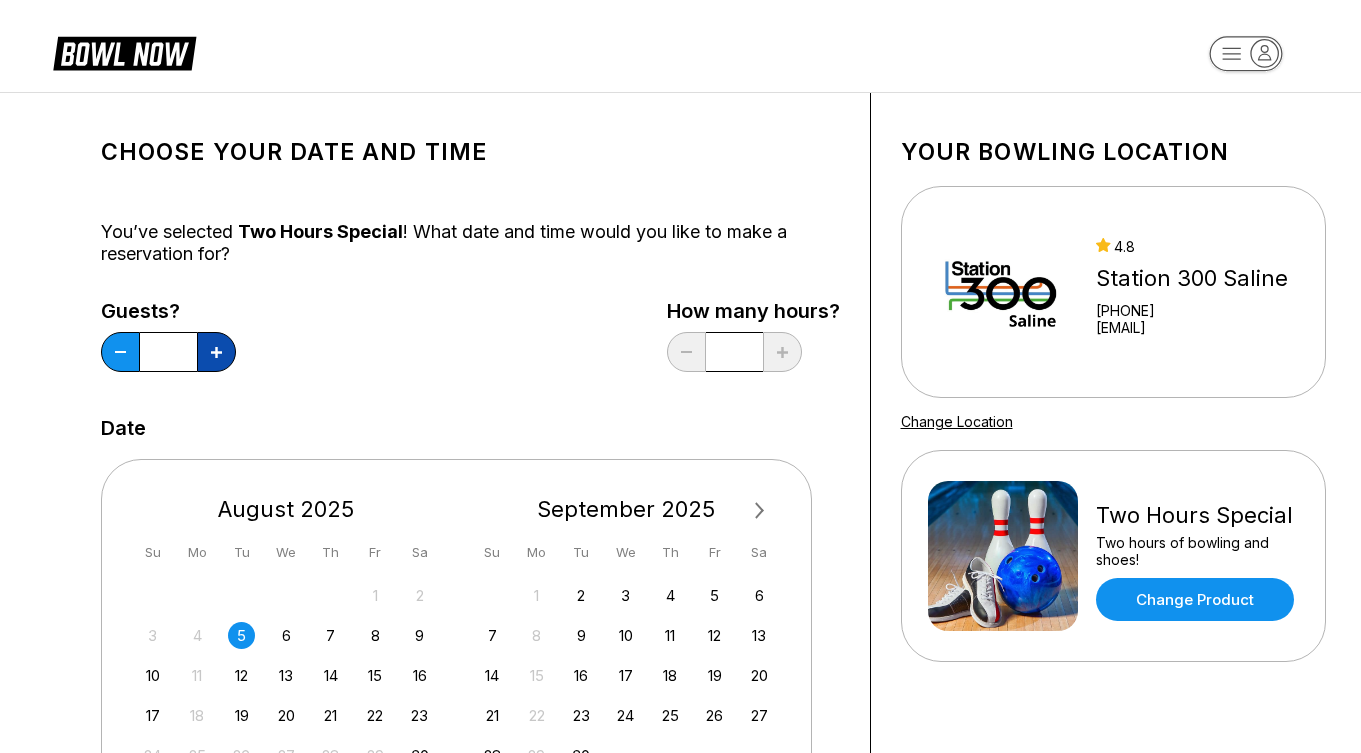 click at bounding box center [216, 352] 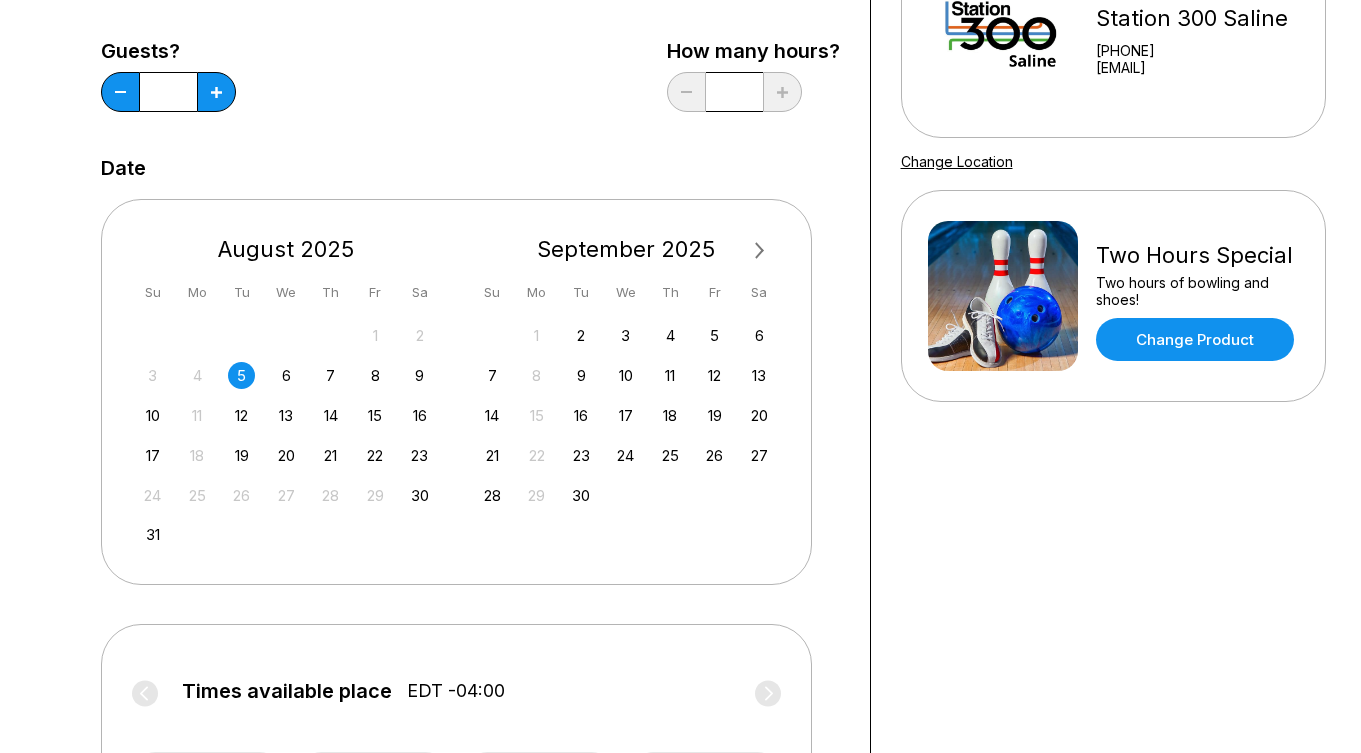 scroll, scrollTop: 263, scrollLeft: 0, axis: vertical 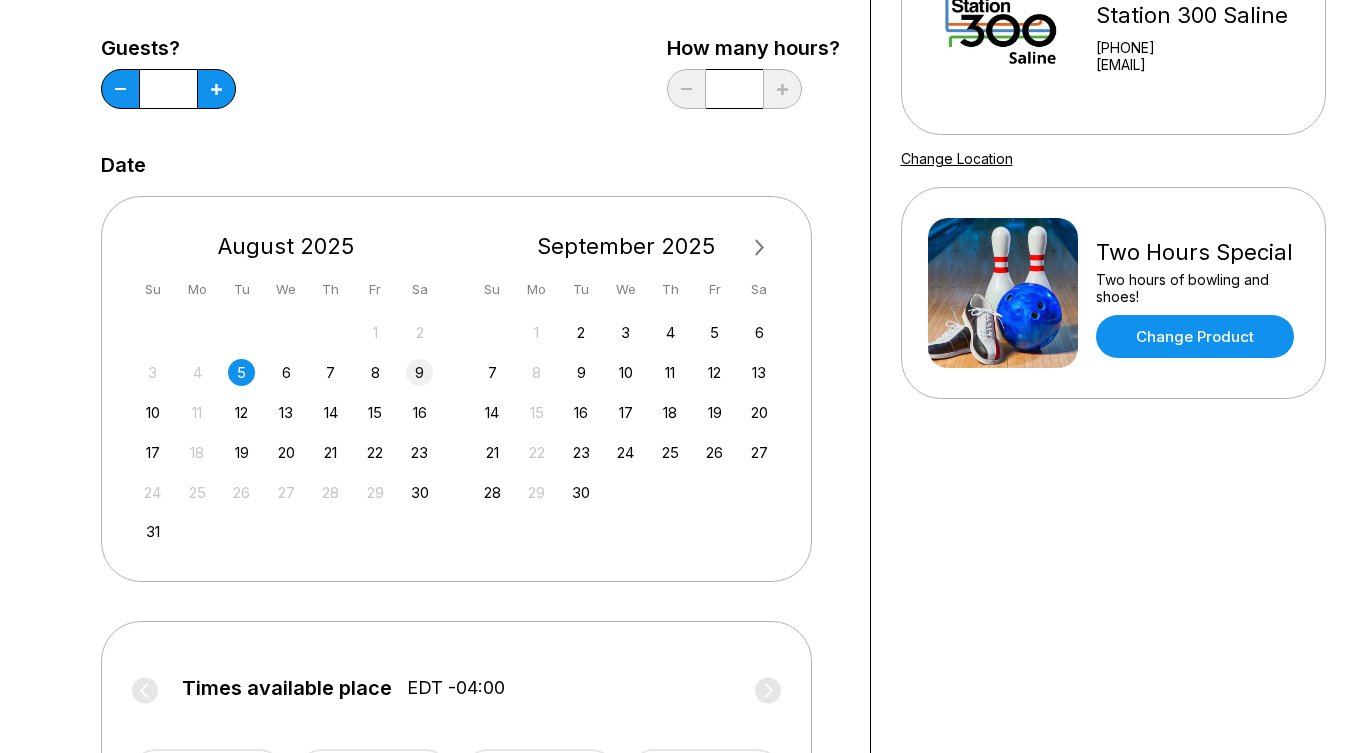 click on "9" at bounding box center (419, 372) 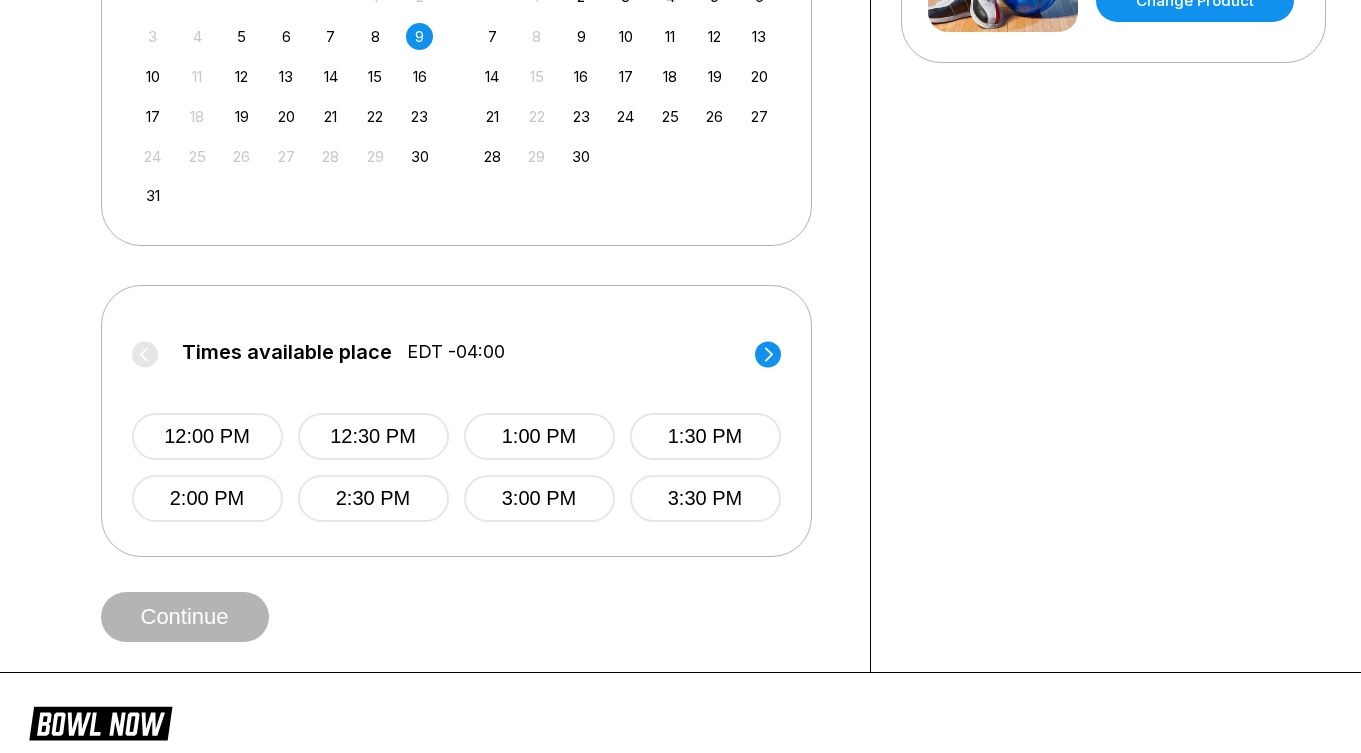 scroll, scrollTop: 603, scrollLeft: 0, axis: vertical 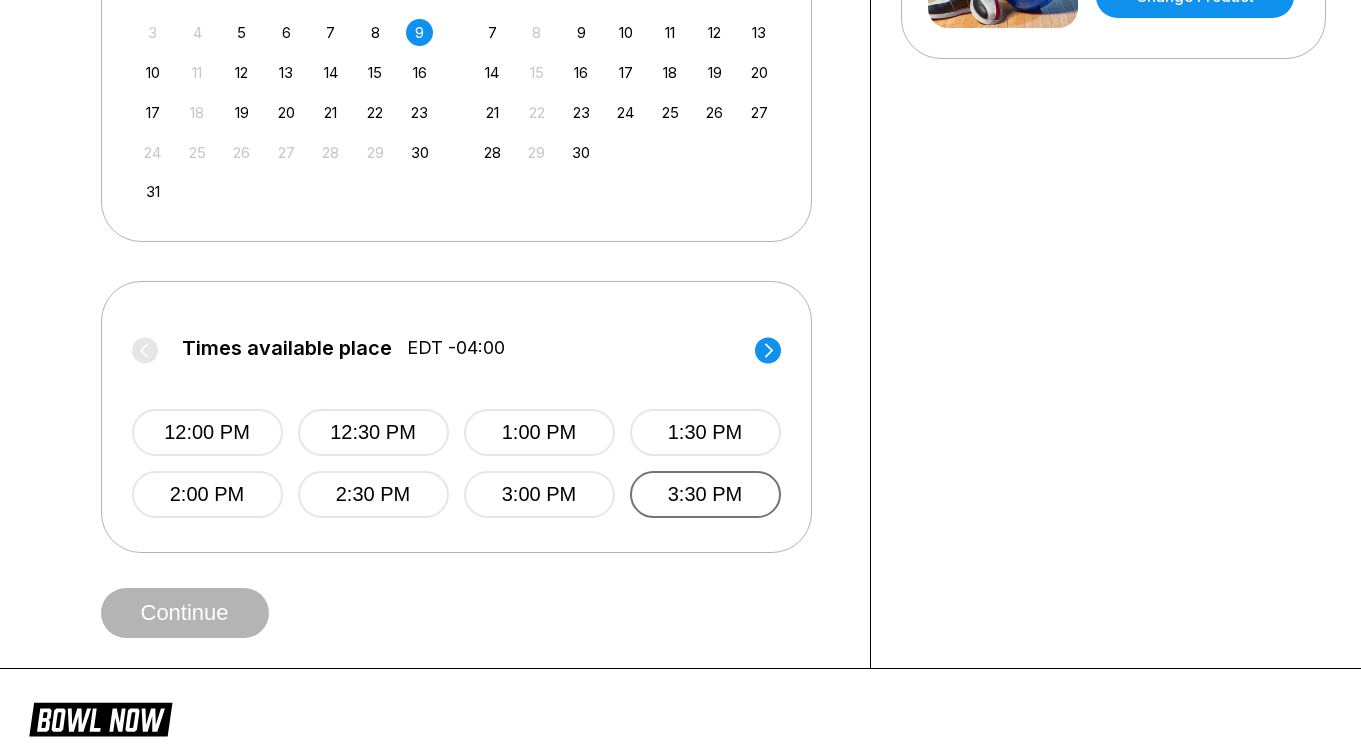 click on "3:30 PM" at bounding box center (705, 494) 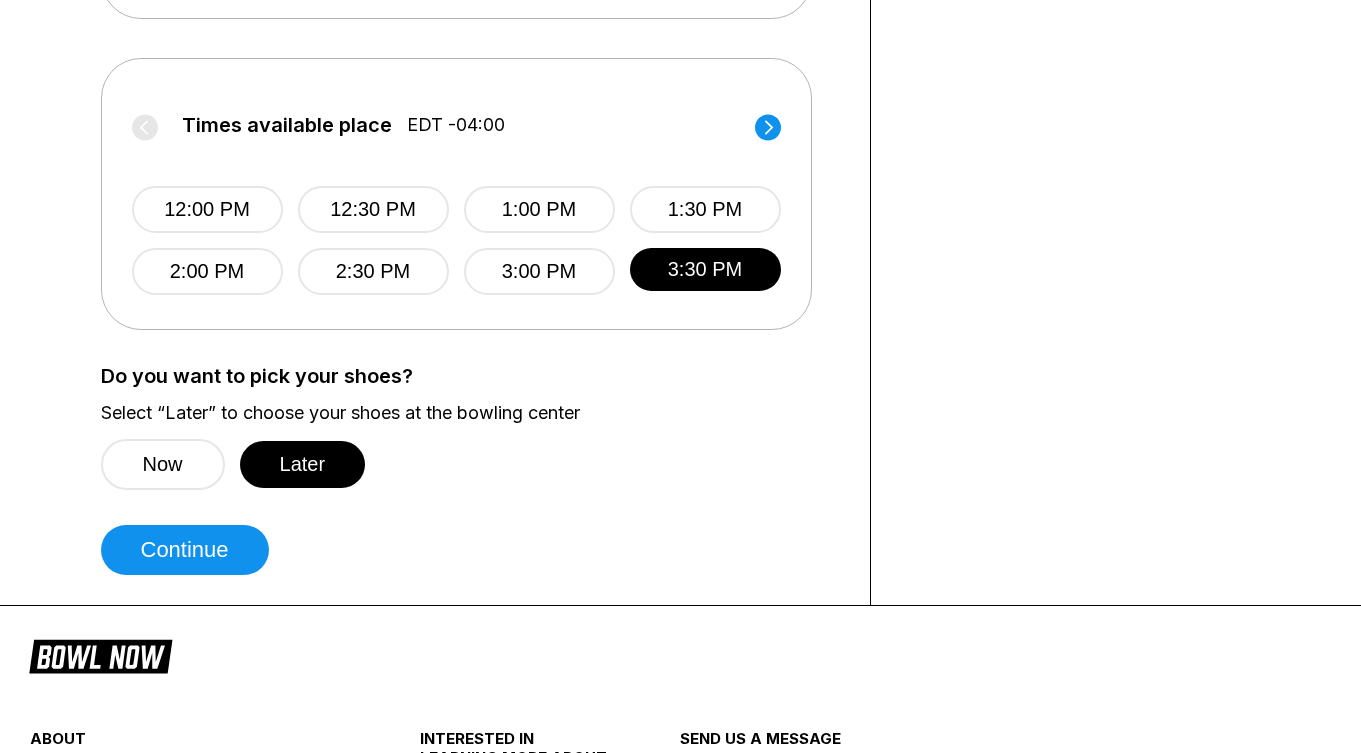 scroll, scrollTop: 826, scrollLeft: 0, axis: vertical 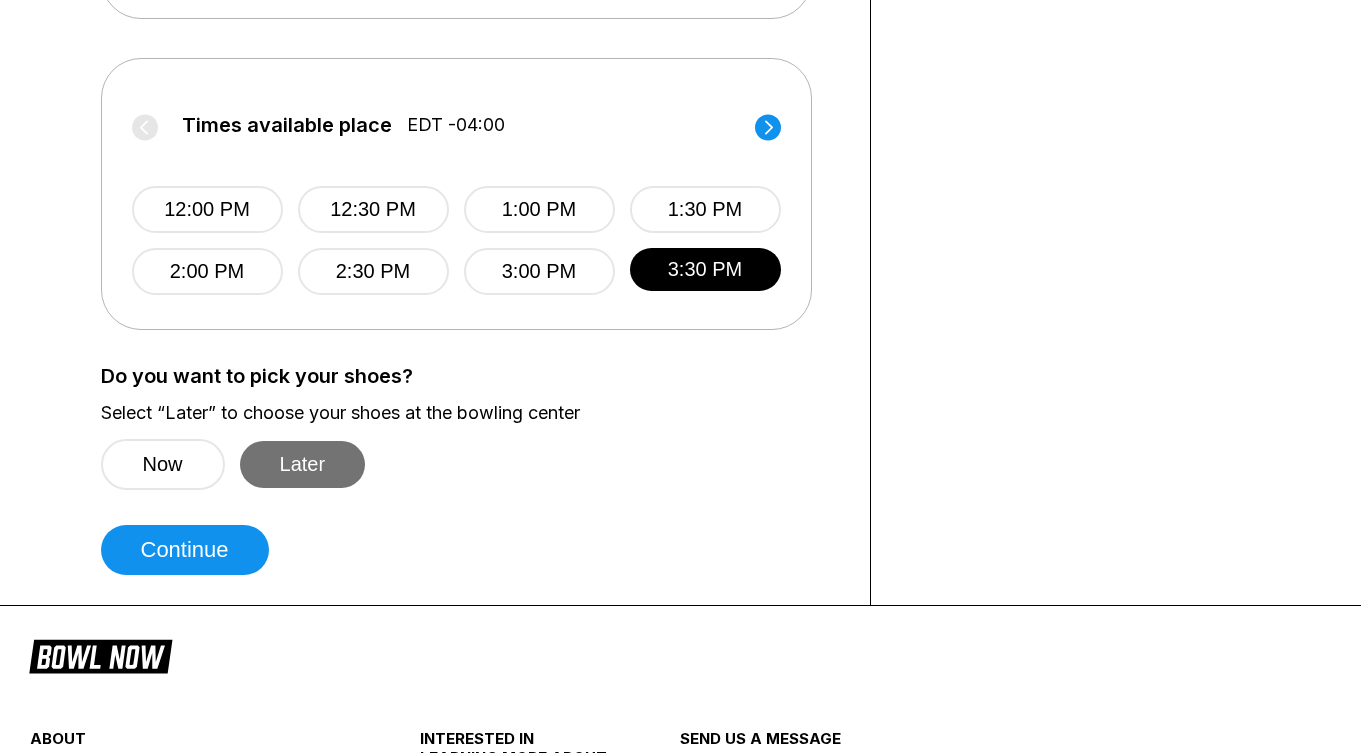 click on "Later" at bounding box center [303, 464] 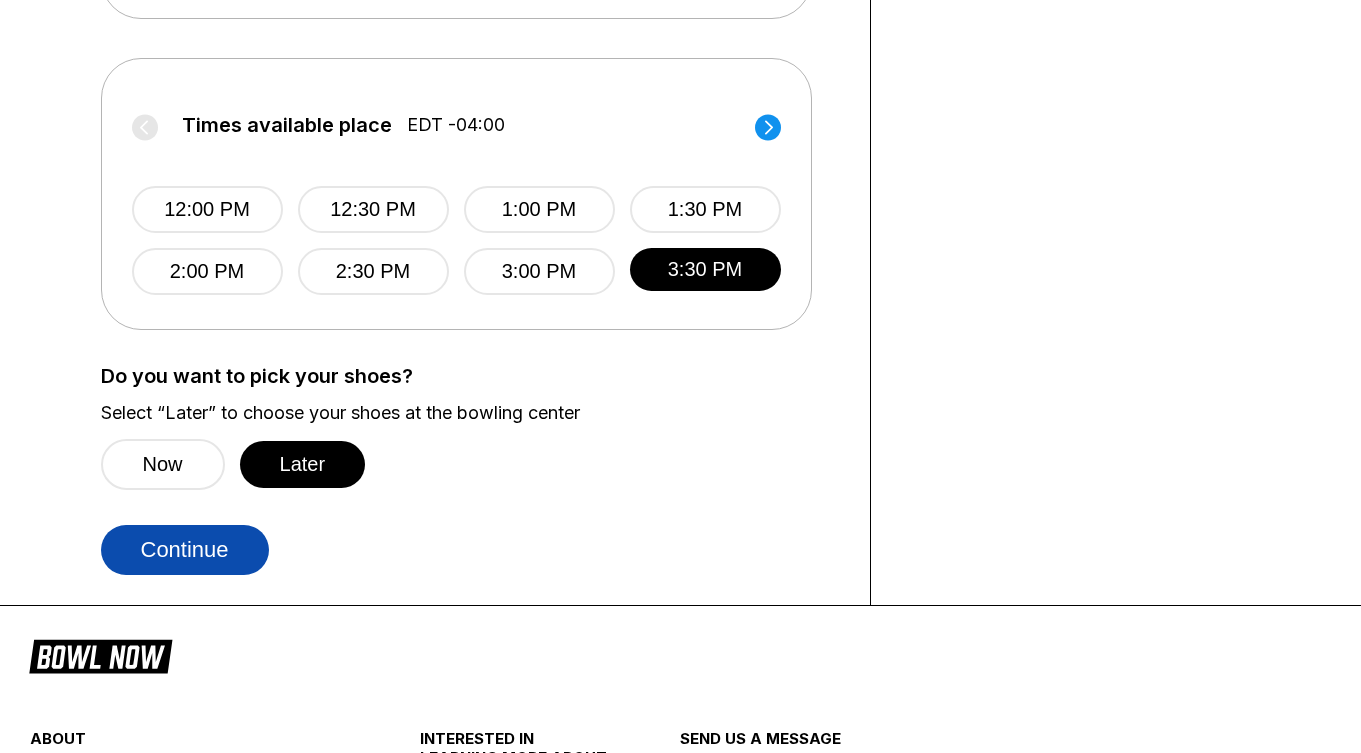 click on "Continue" at bounding box center (185, 550) 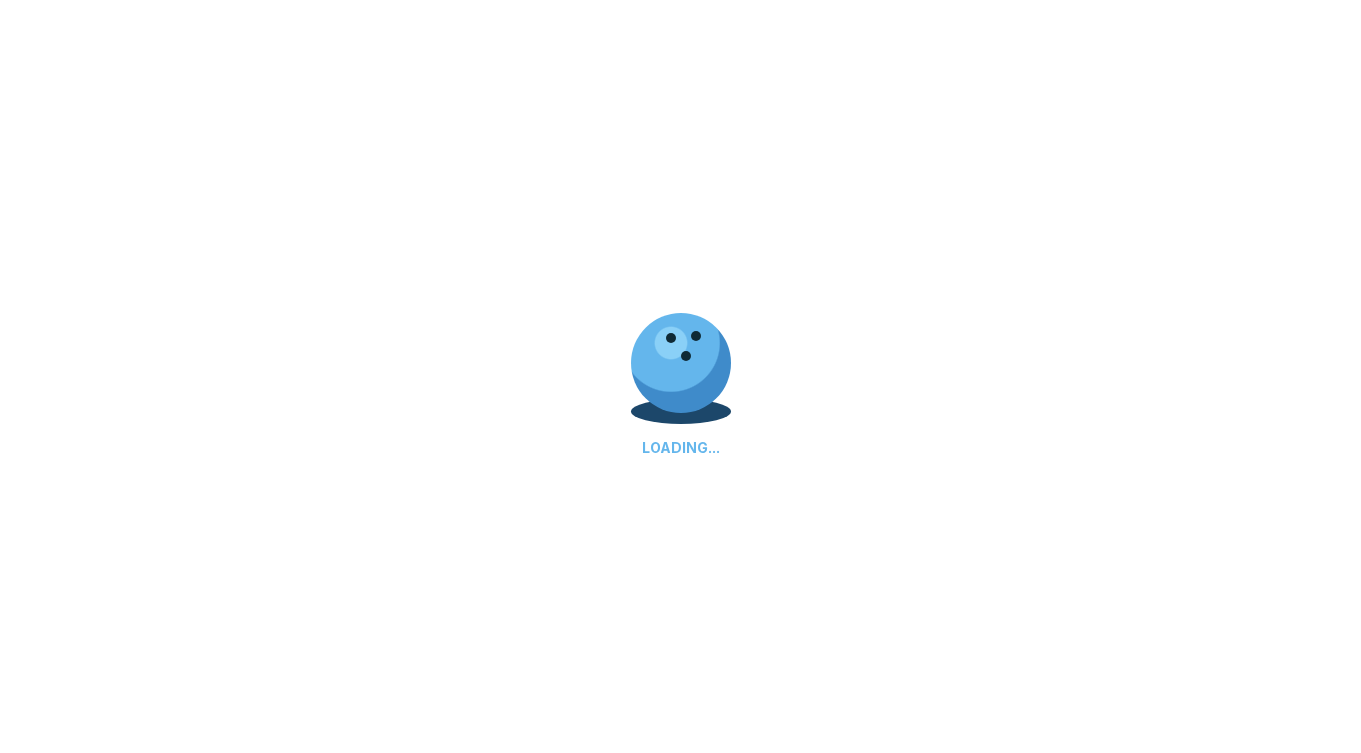 select on "**" 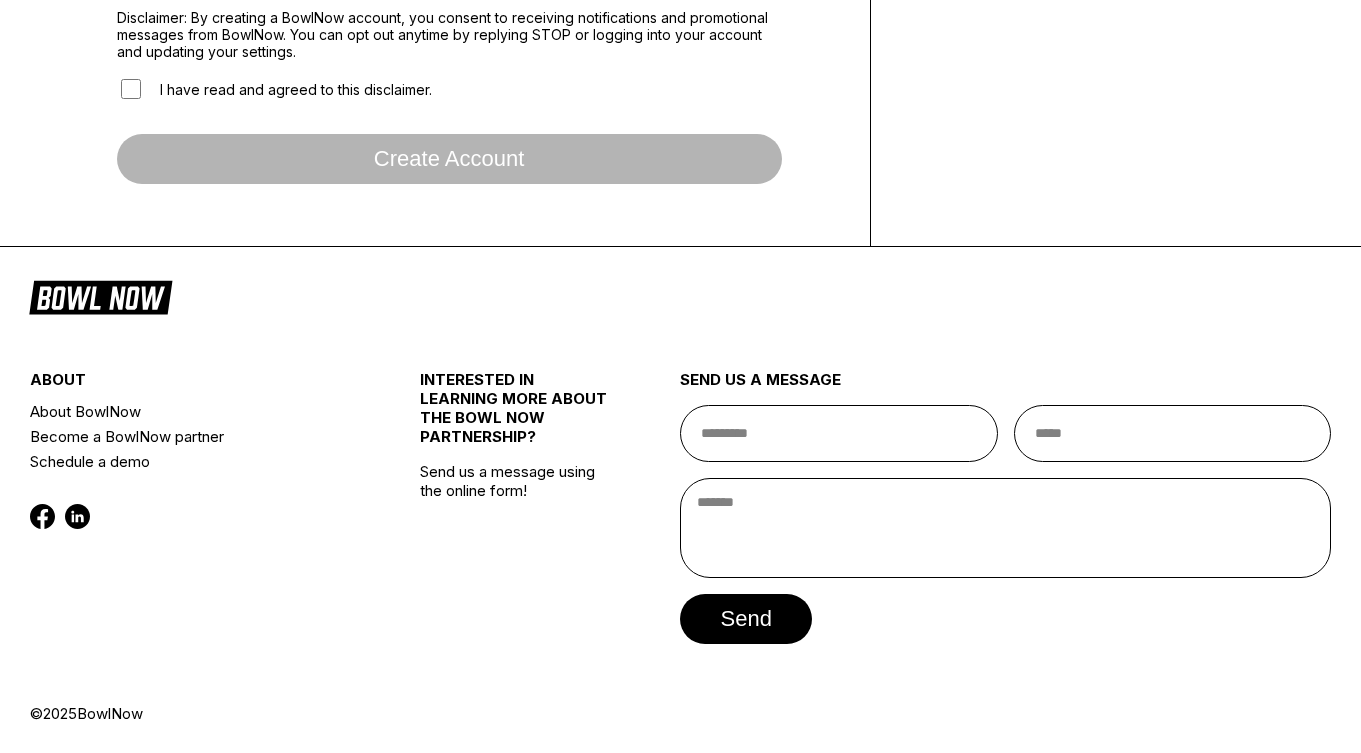 scroll, scrollTop: 0, scrollLeft: 0, axis: both 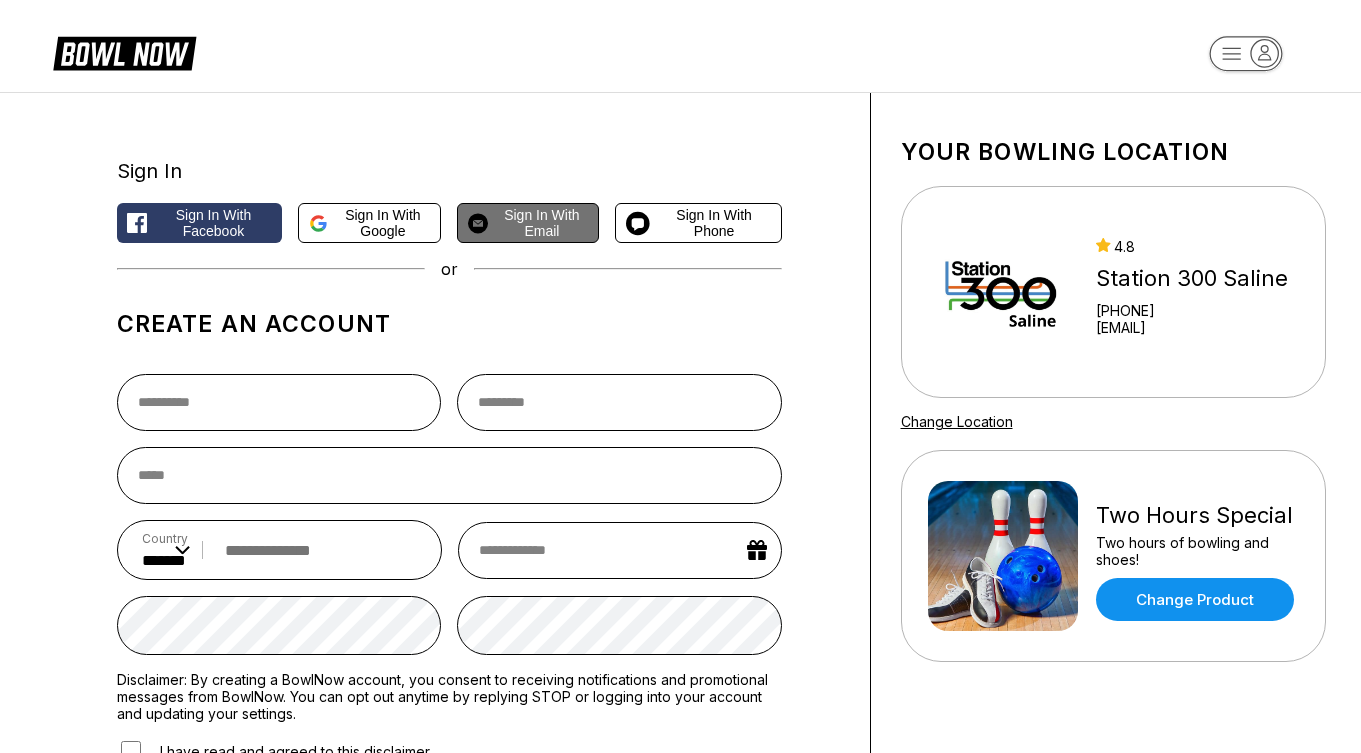 click on "Sign in with Email" at bounding box center (542, 223) 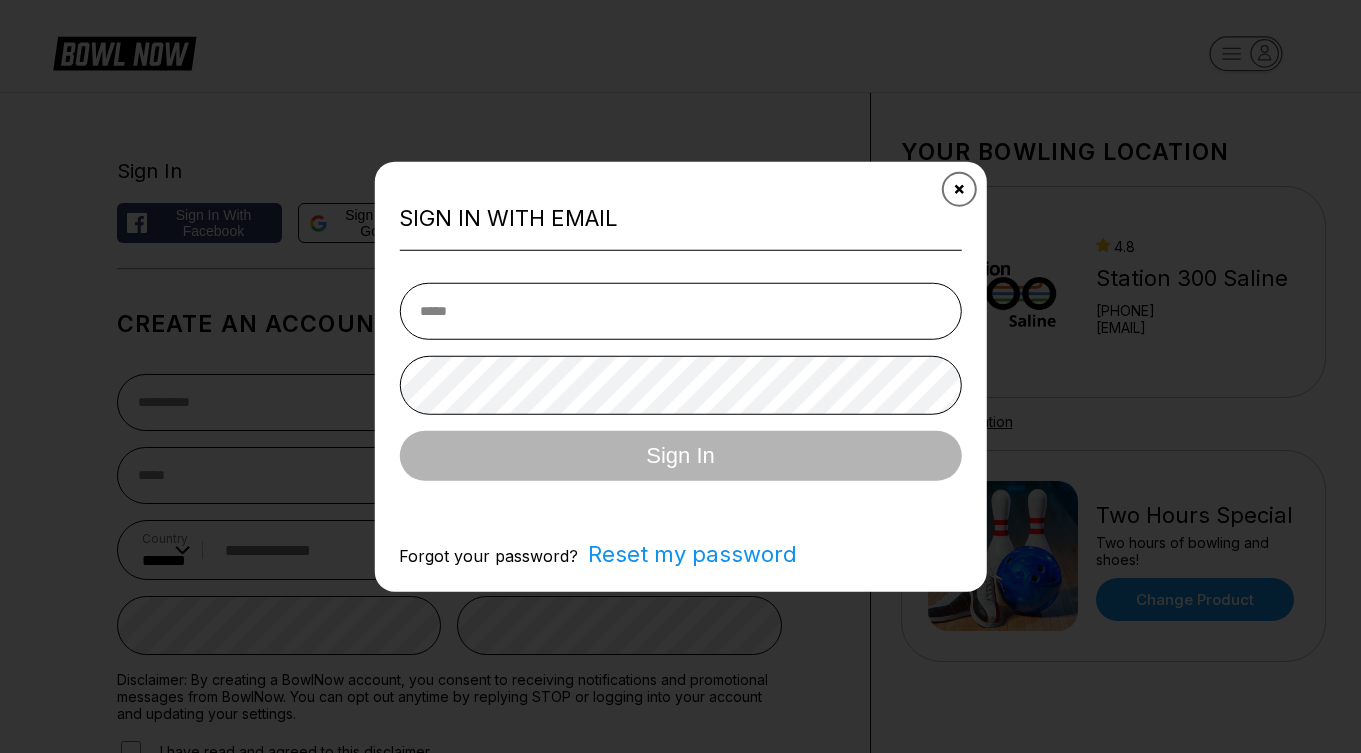 click 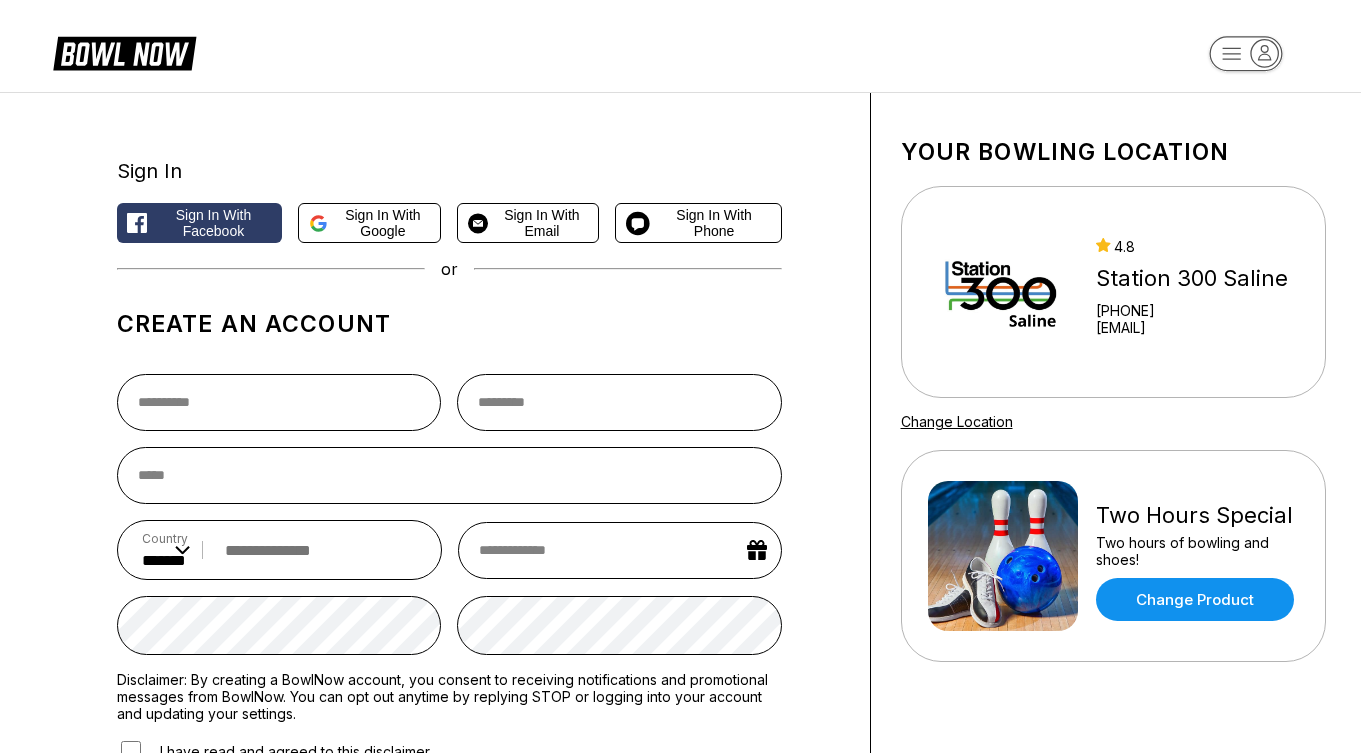 scroll, scrollTop: 0, scrollLeft: 0, axis: both 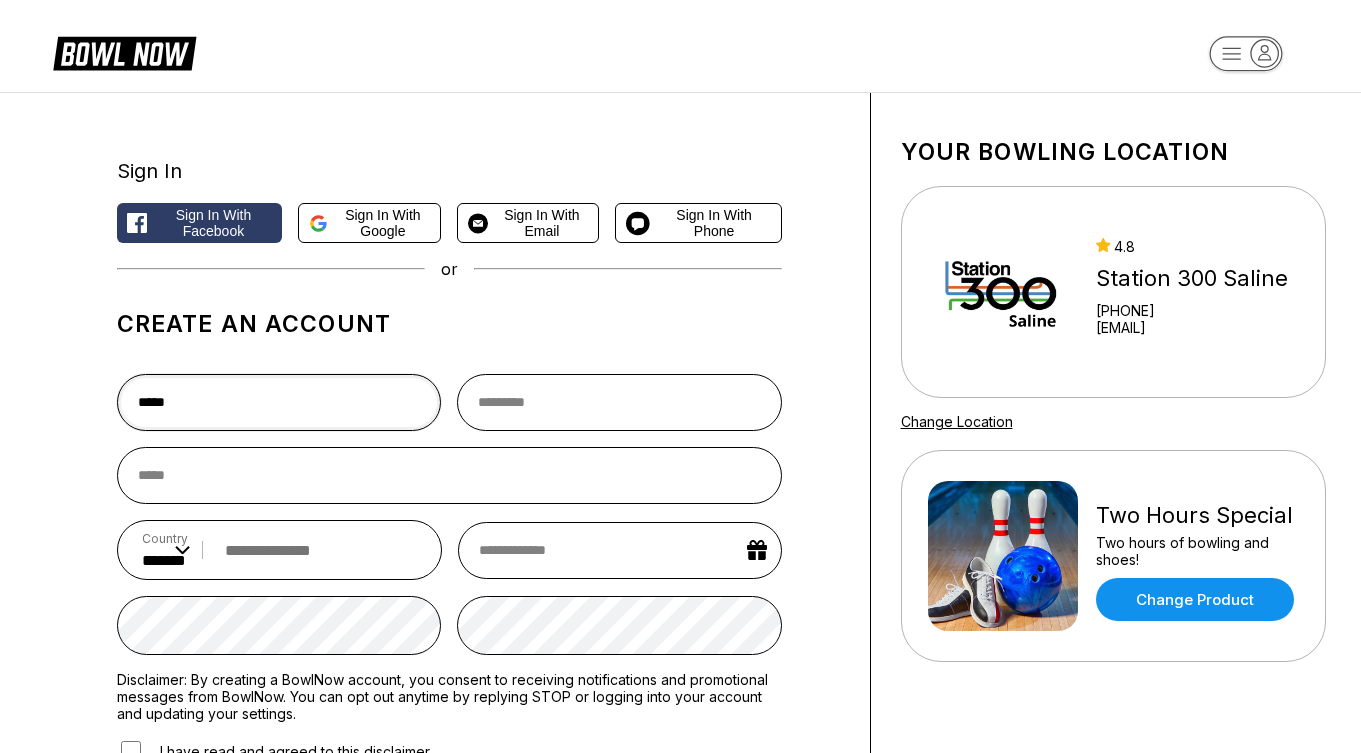 type on "*****" 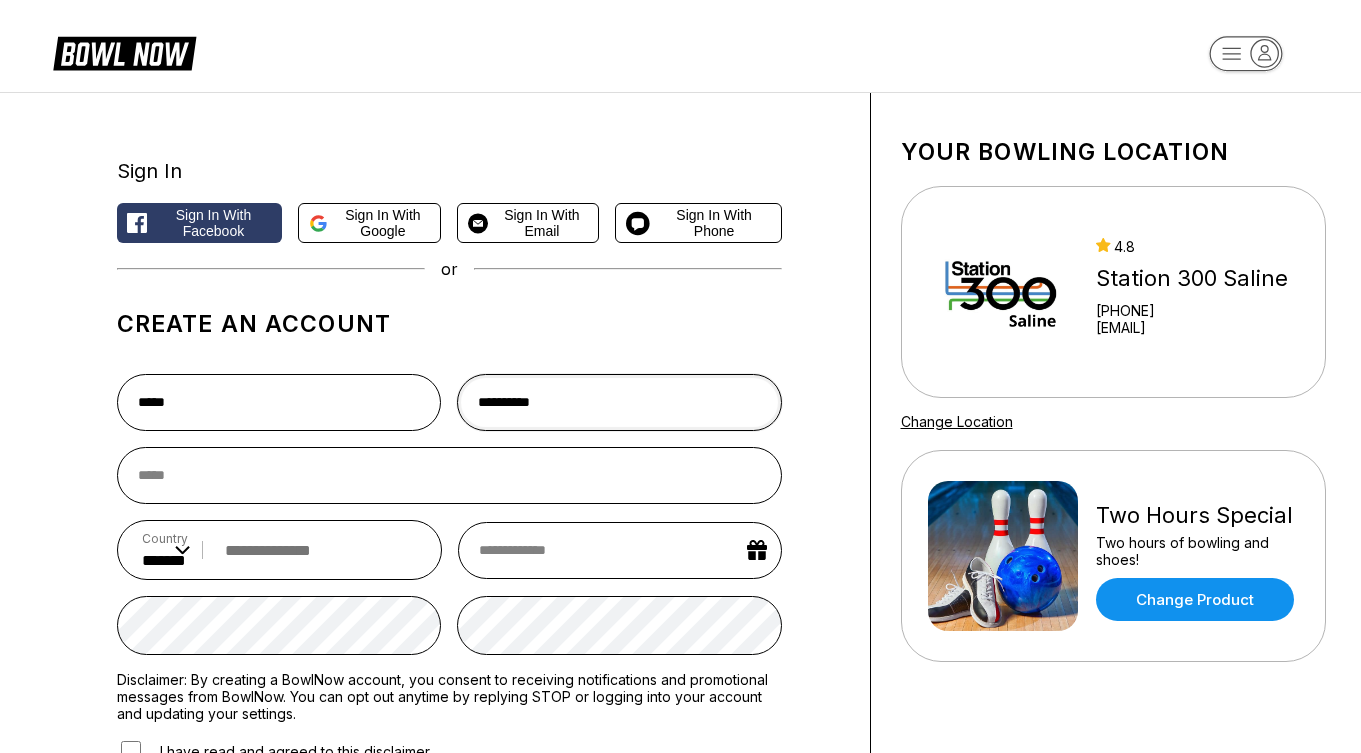 type on "**********" 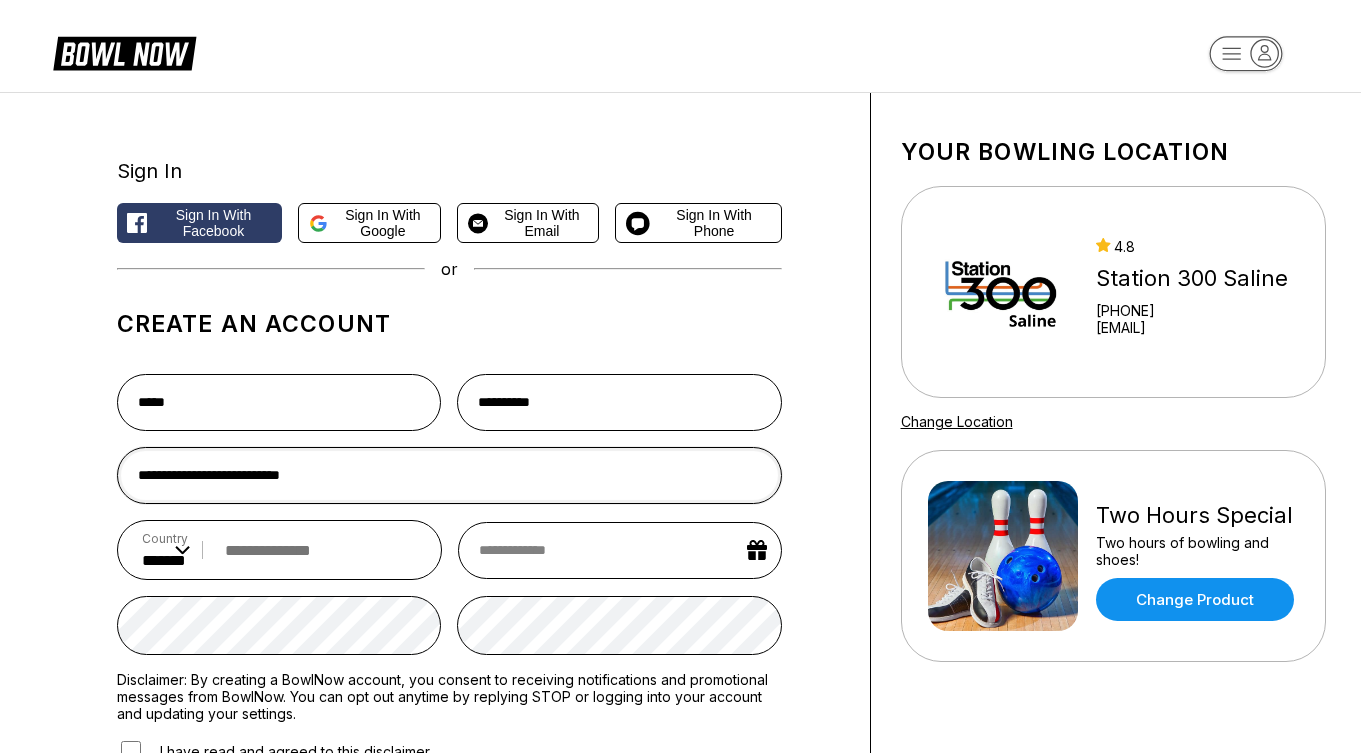 type on "**********" 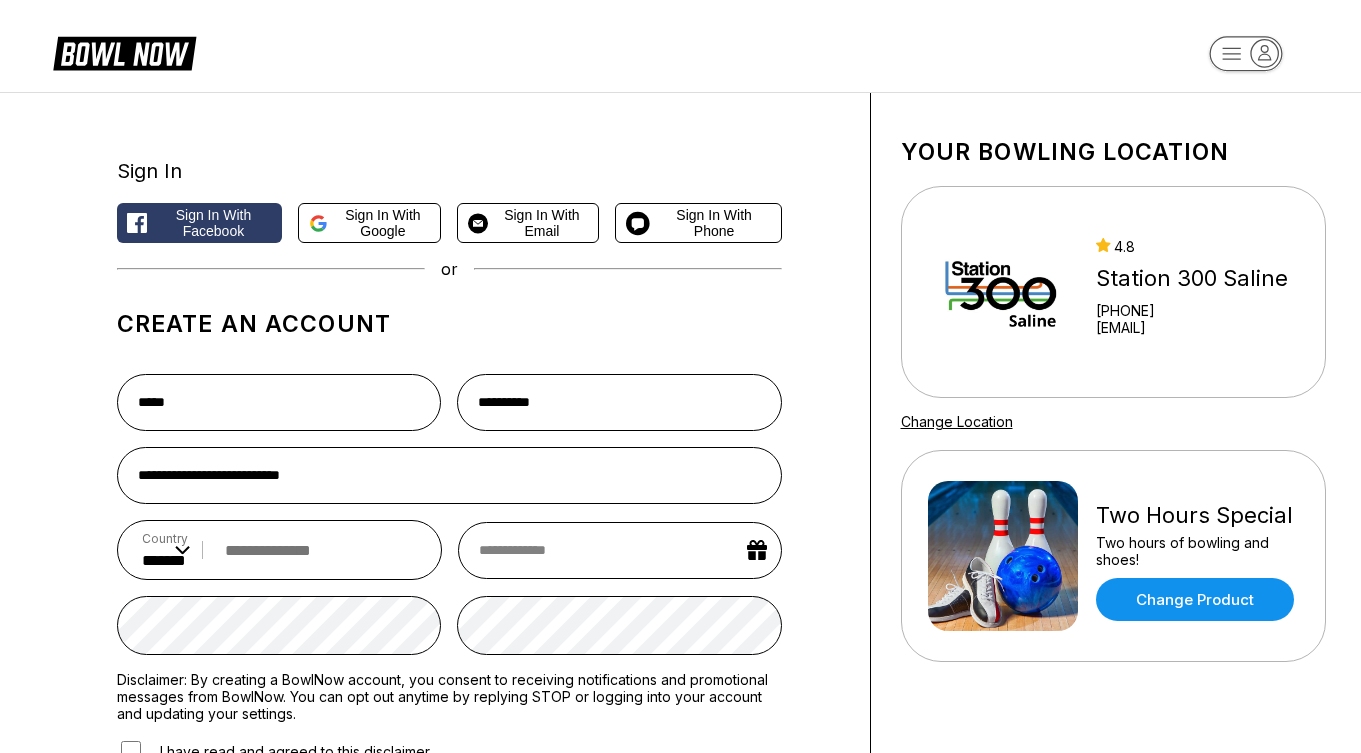 click at bounding box center [316, 550] 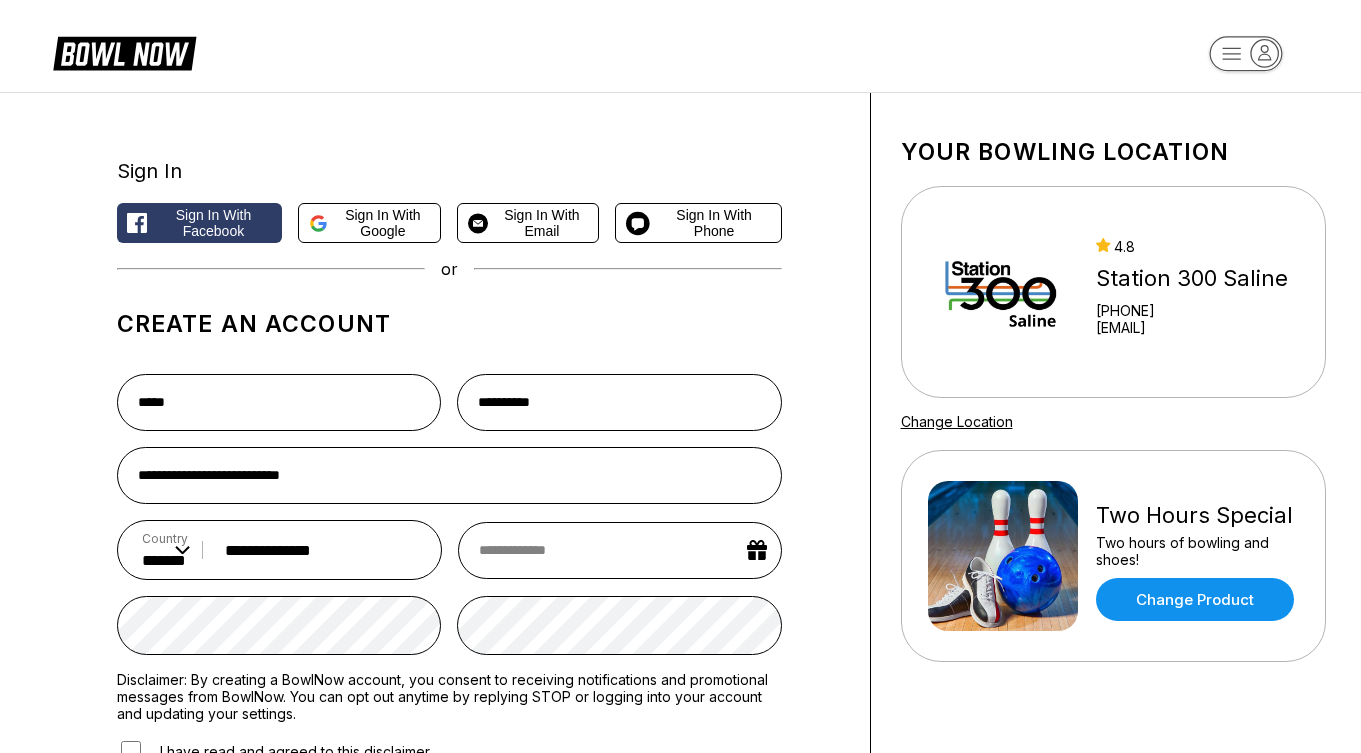 type on "**********" 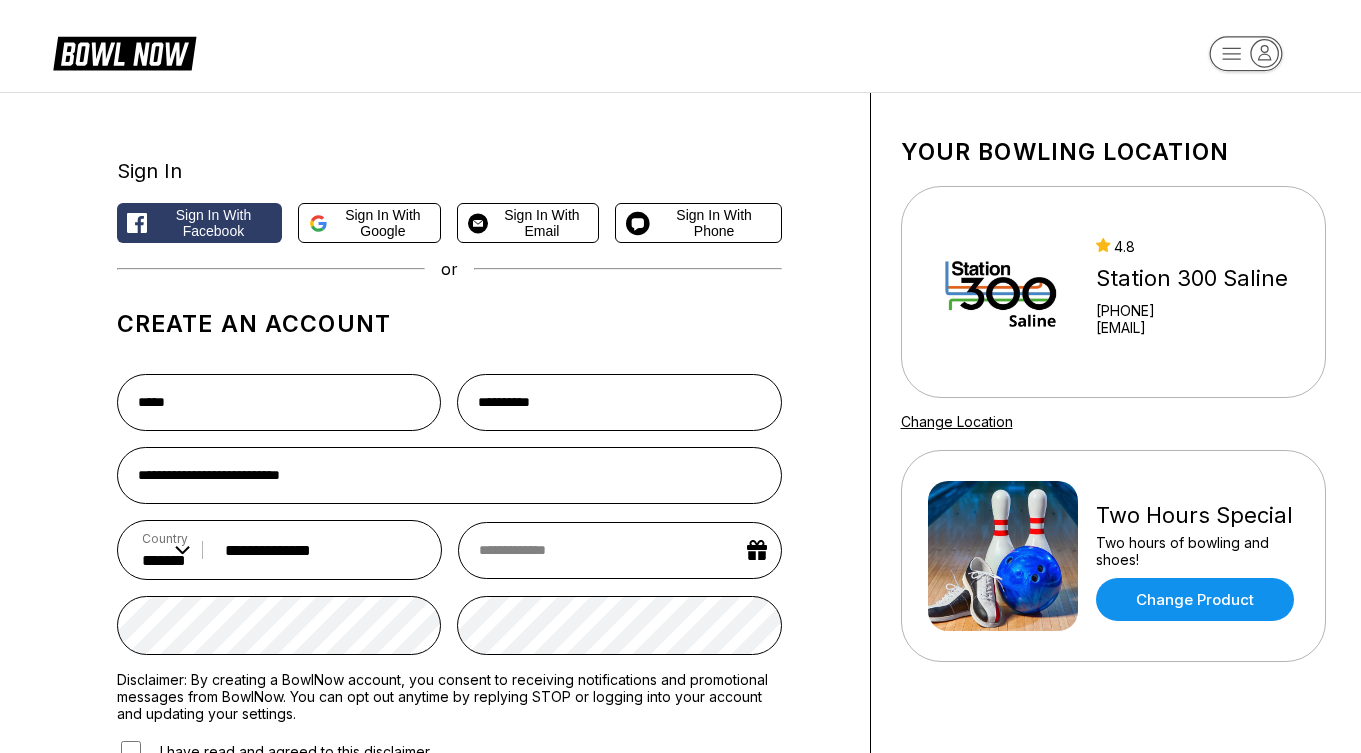 select on "*" 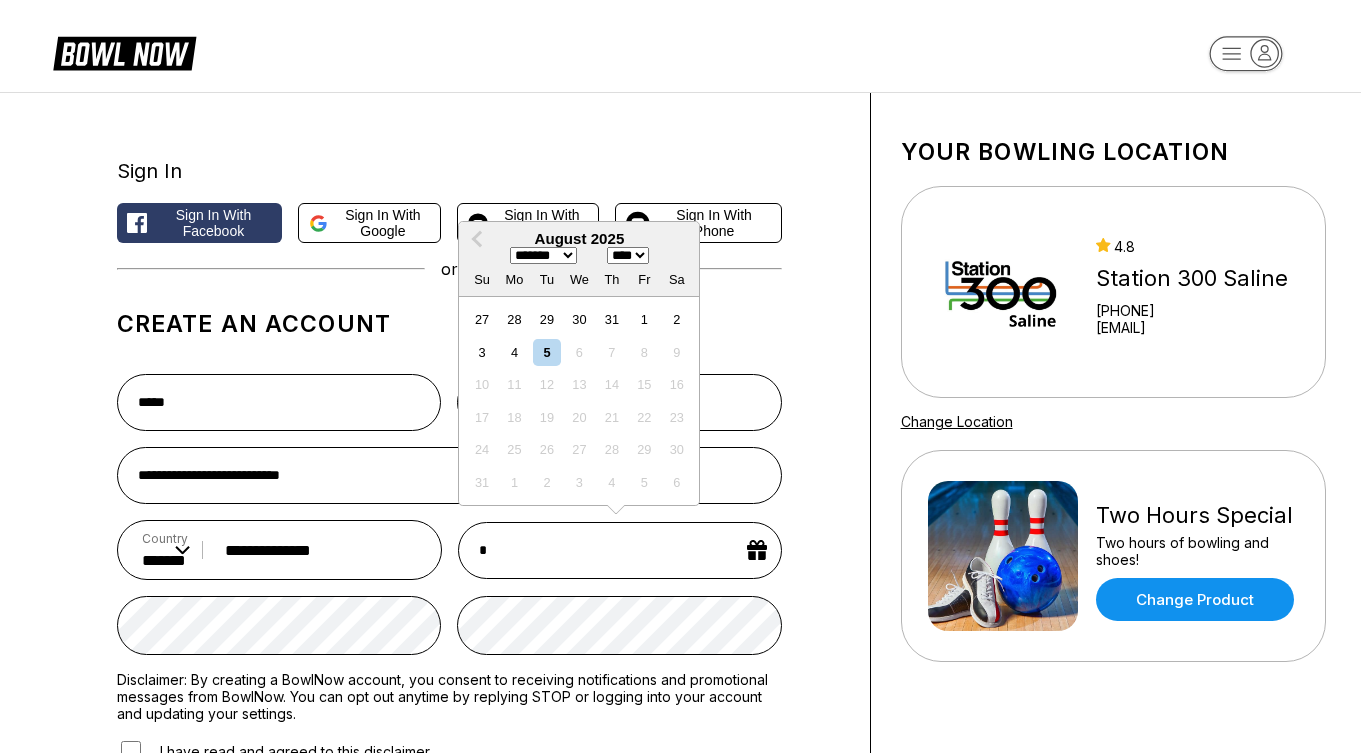 type on "**" 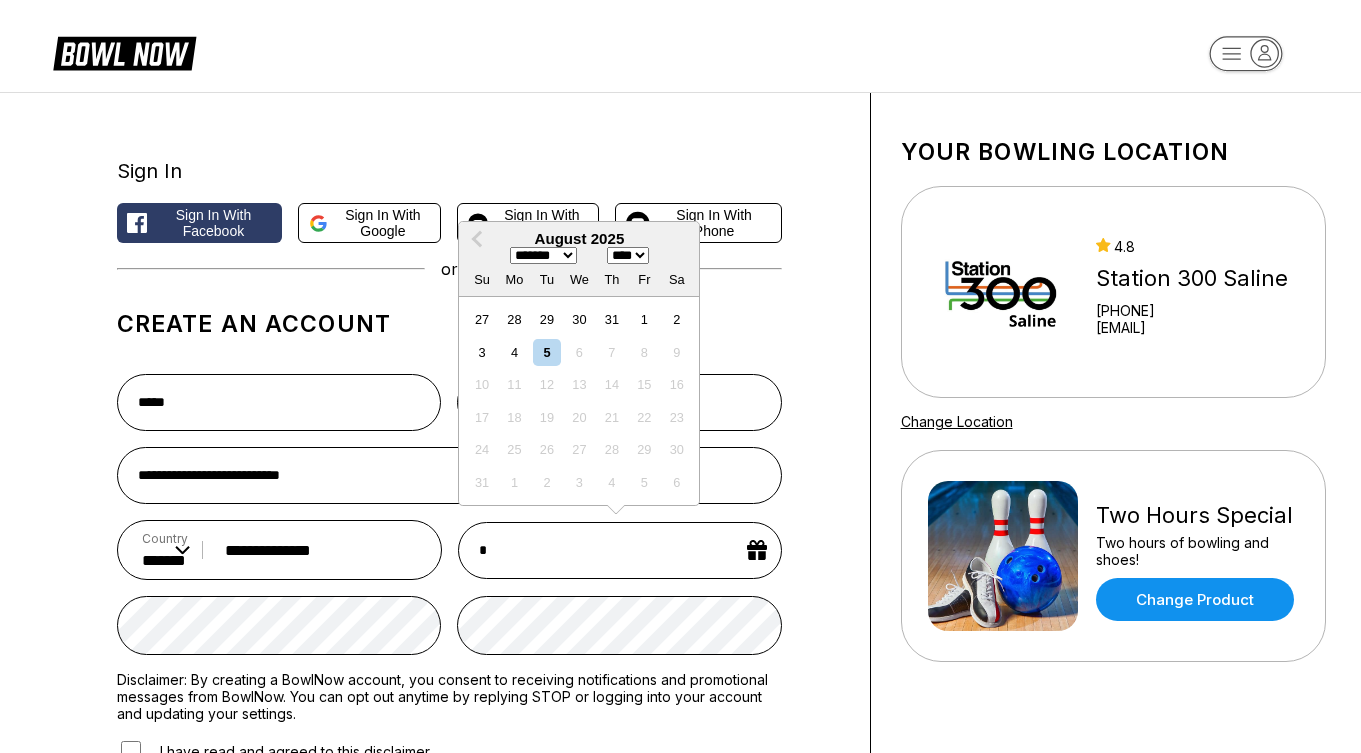 select on "*" 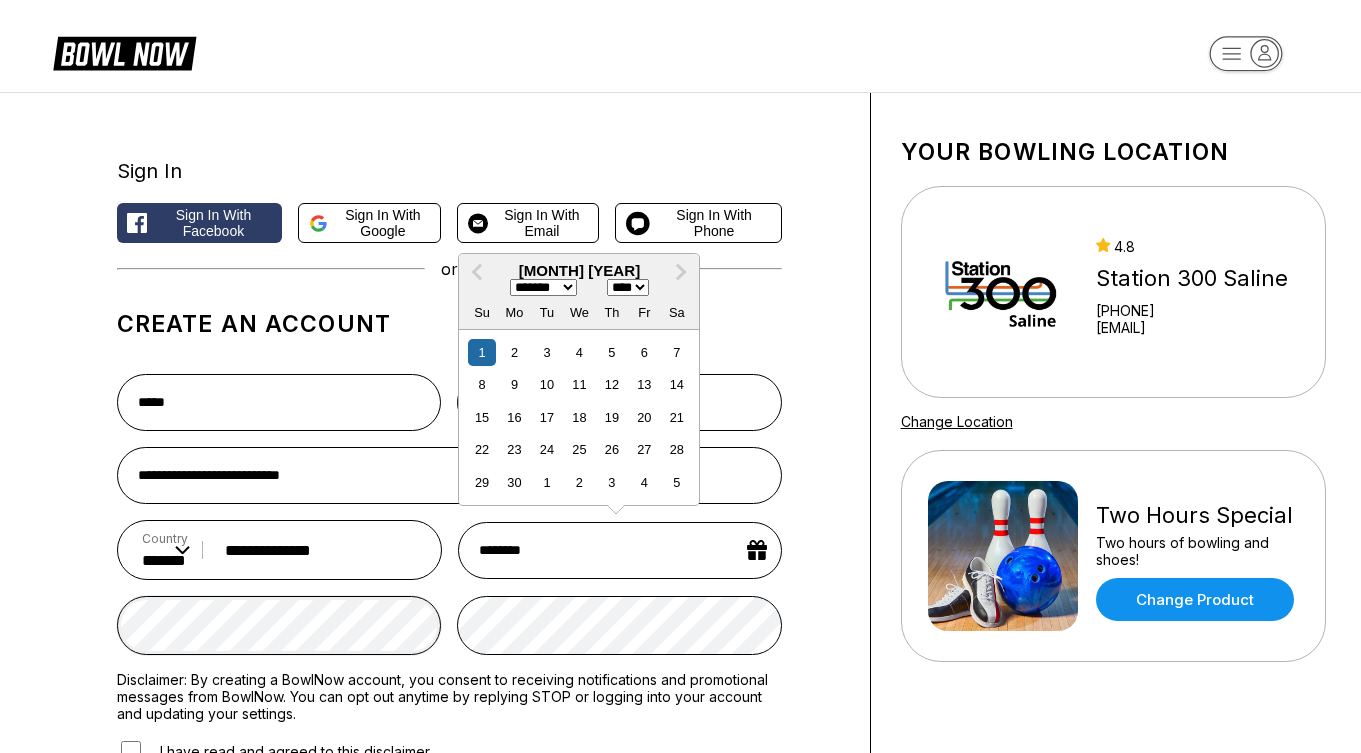 type on "**********" 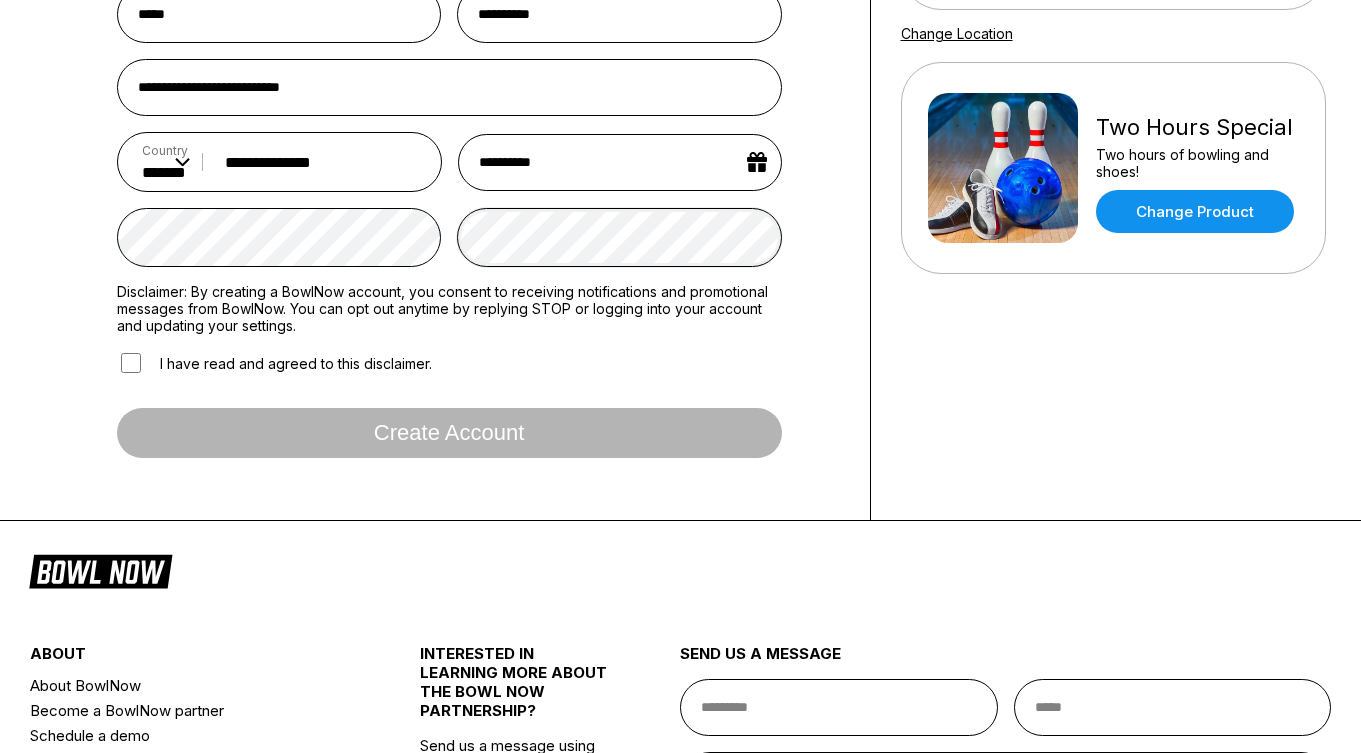 scroll, scrollTop: 393, scrollLeft: 0, axis: vertical 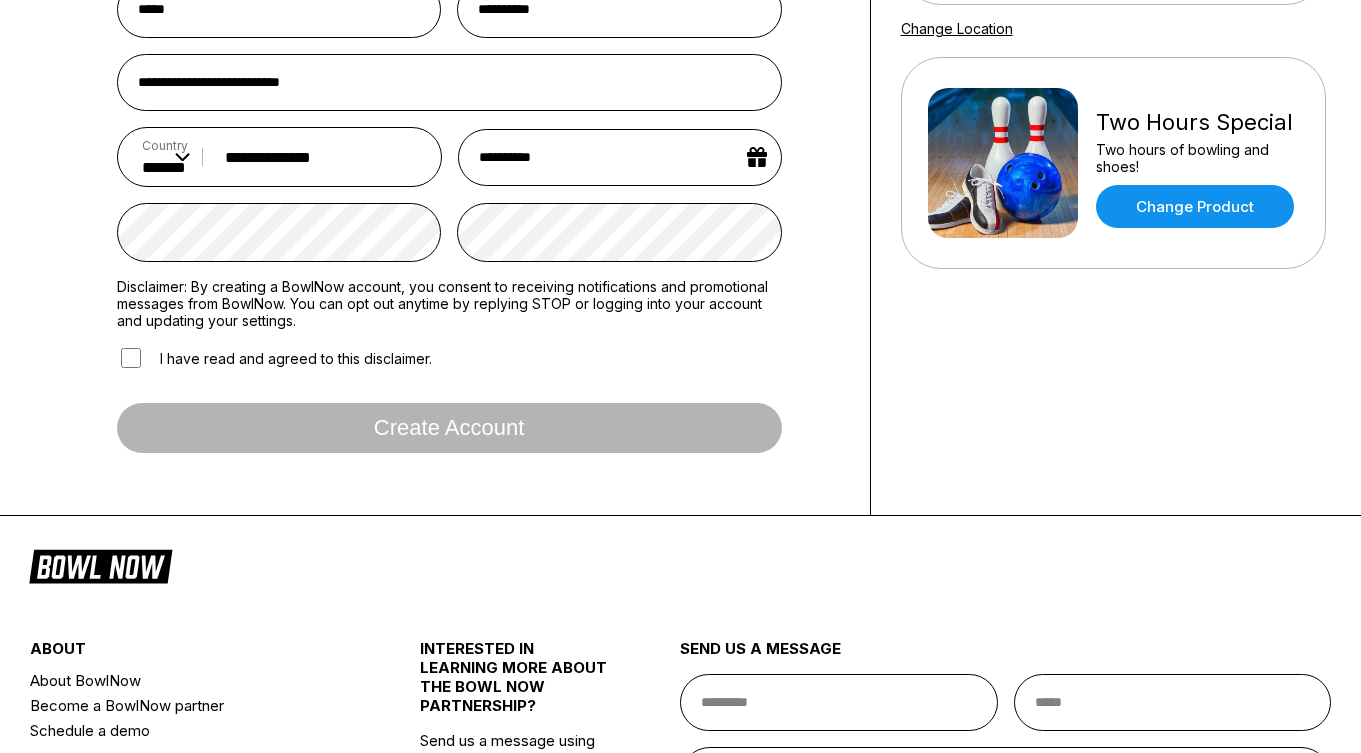 click on "Disclaimer: By creating a BowlNow account, you consent to receiving notifications and promotional messages from BowlNow. You can opt out anytime by replying STOP or logging into your account and updating your settings." at bounding box center [449, 303] 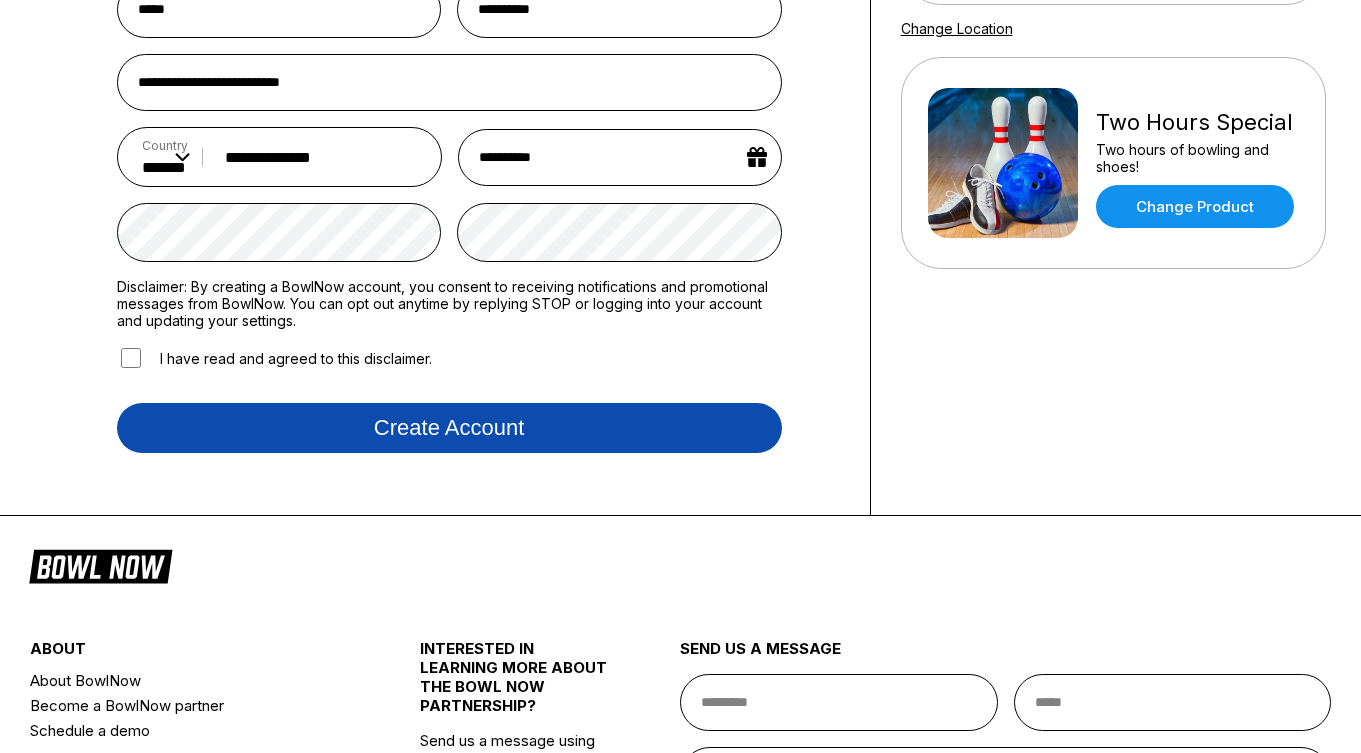 click on "Create account" at bounding box center [449, 428] 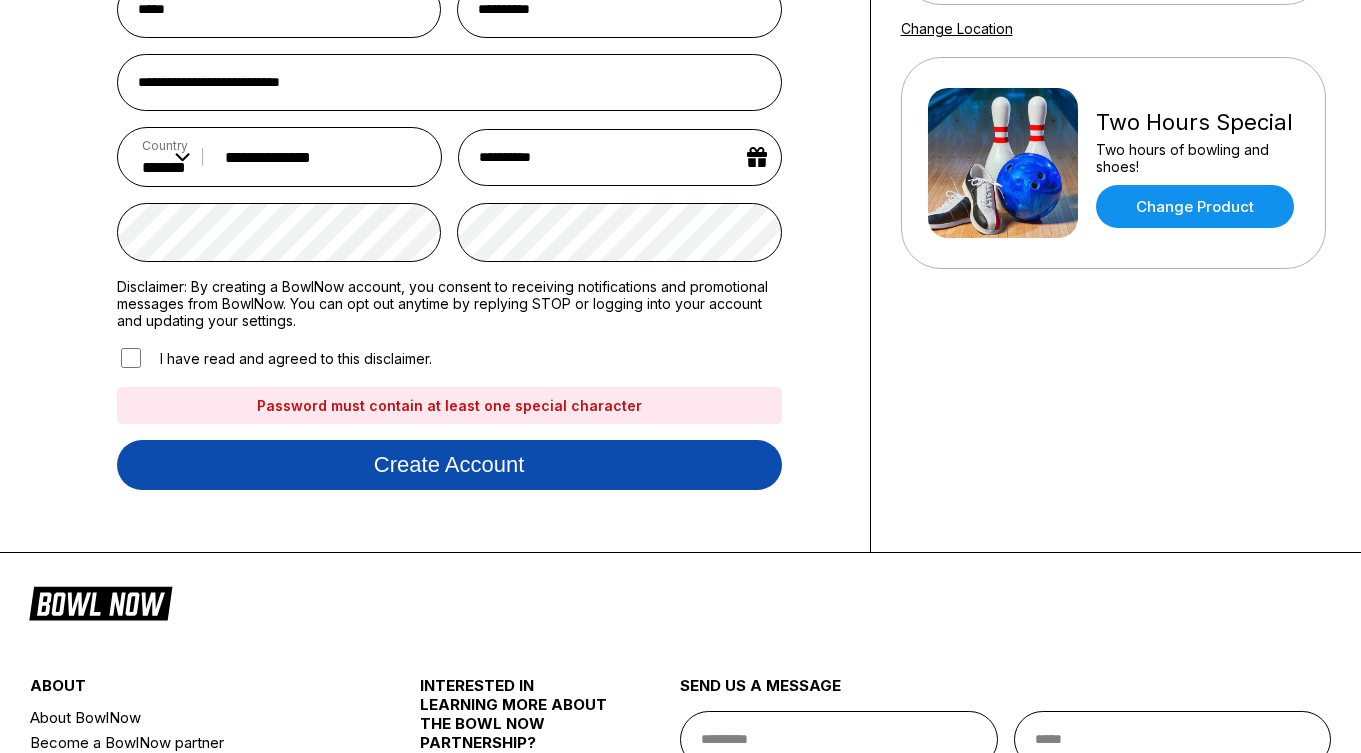 click on "Create account" at bounding box center (449, 465) 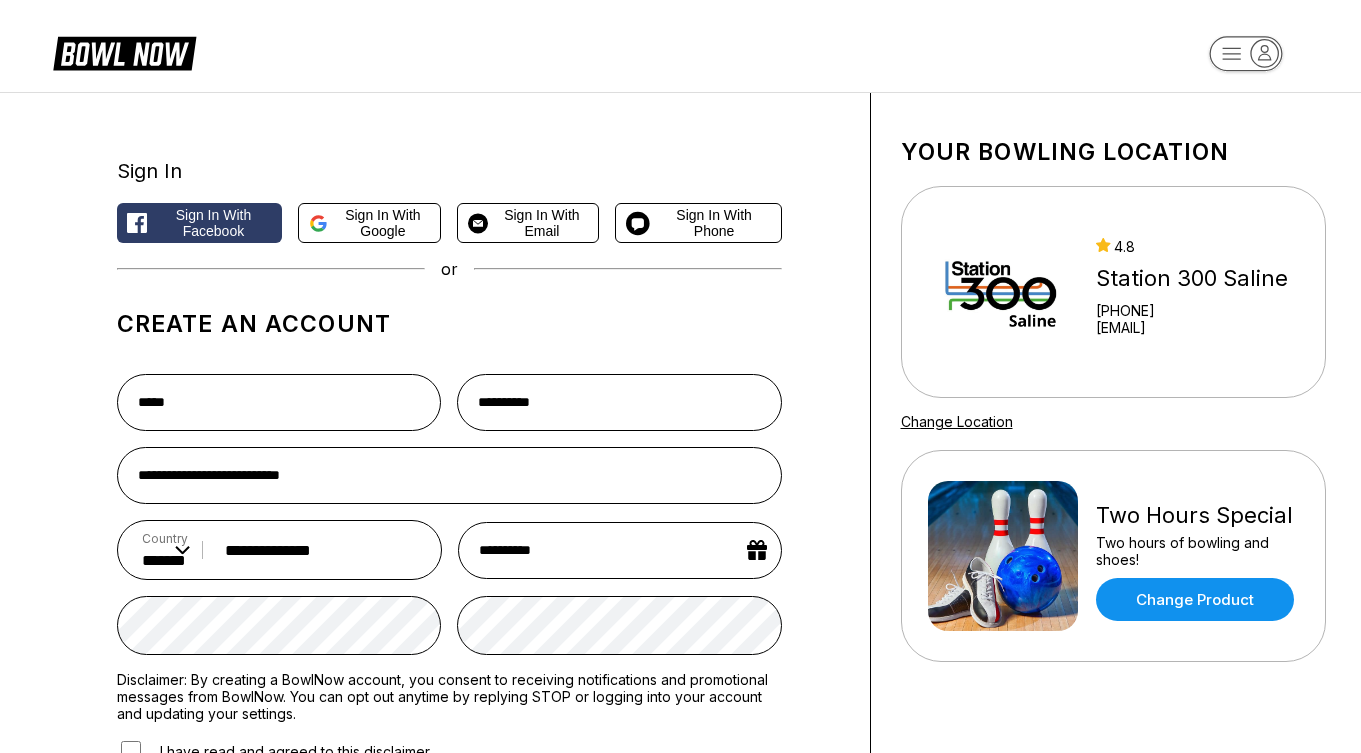 scroll, scrollTop: 0, scrollLeft: 0, axis: both 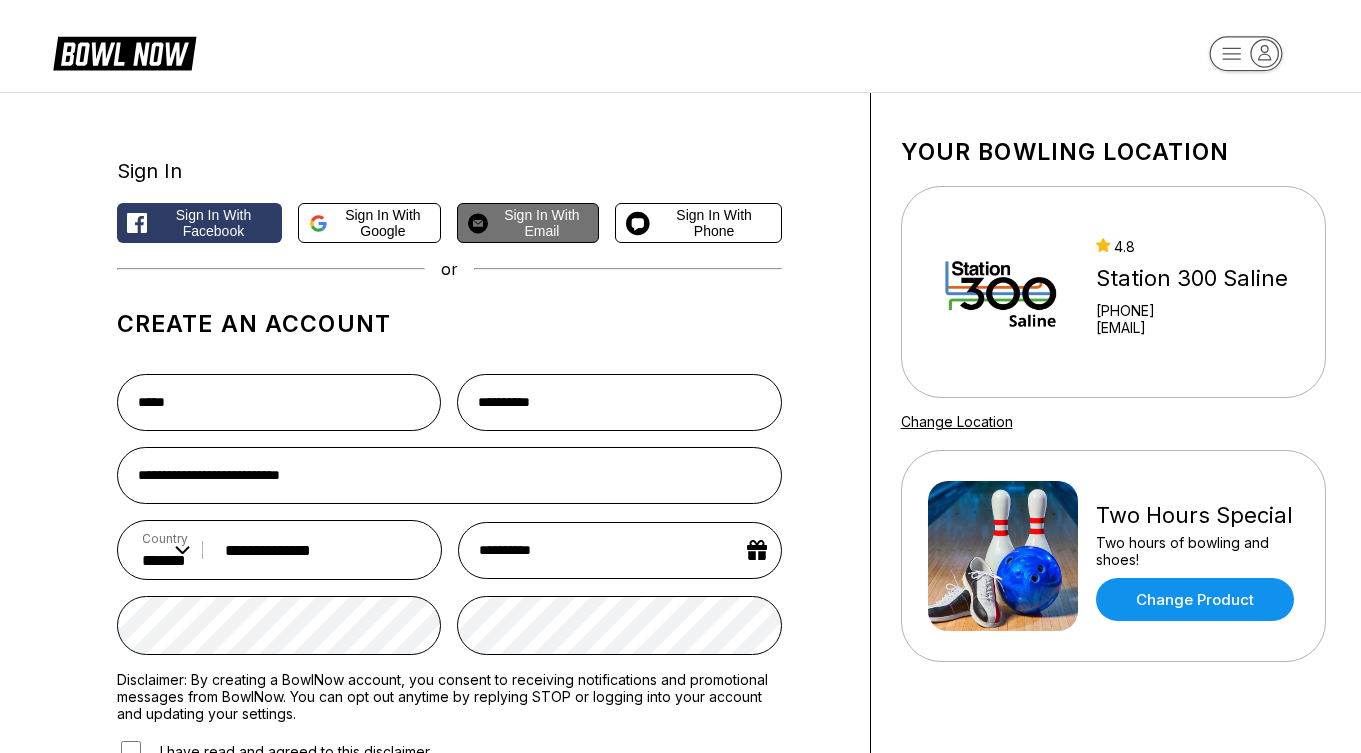 click on "Sign in with Email" at bounding box center (542, 223) 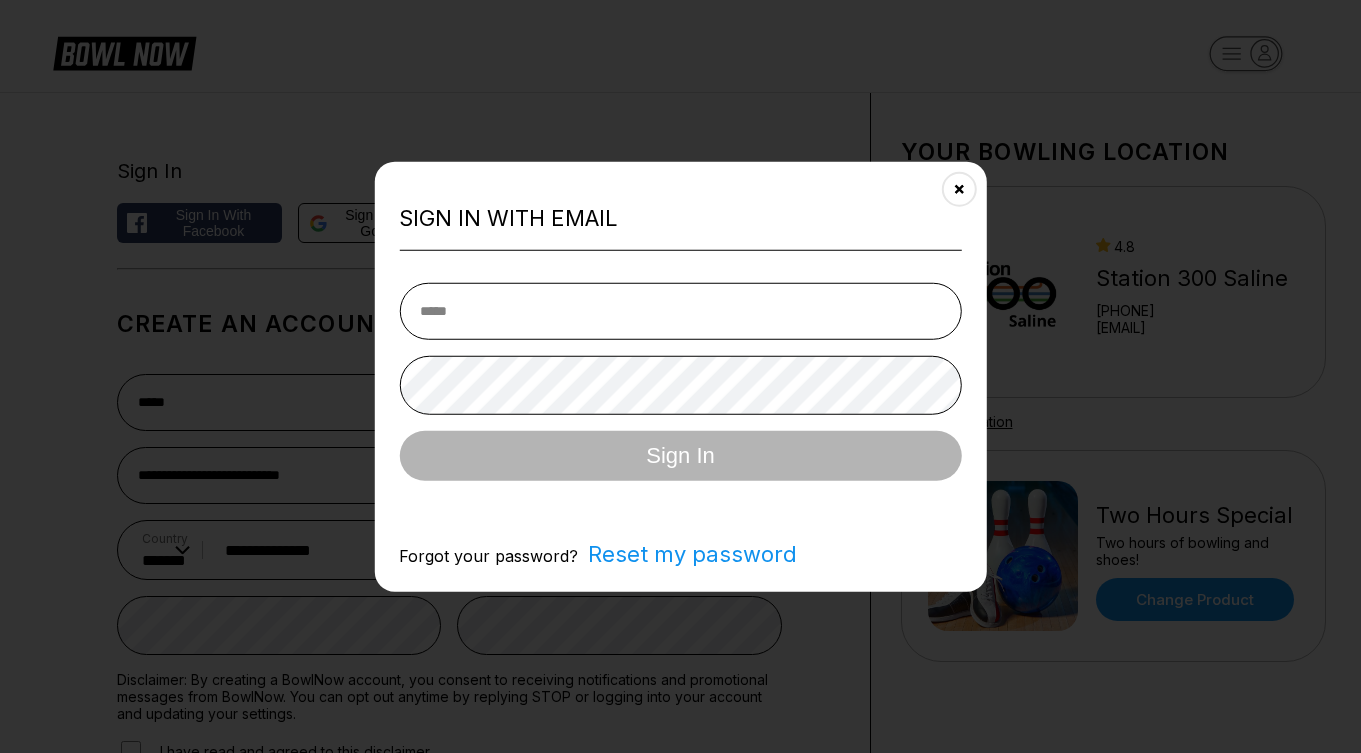 click on "Reset my password" at bounding box center (687, 554) 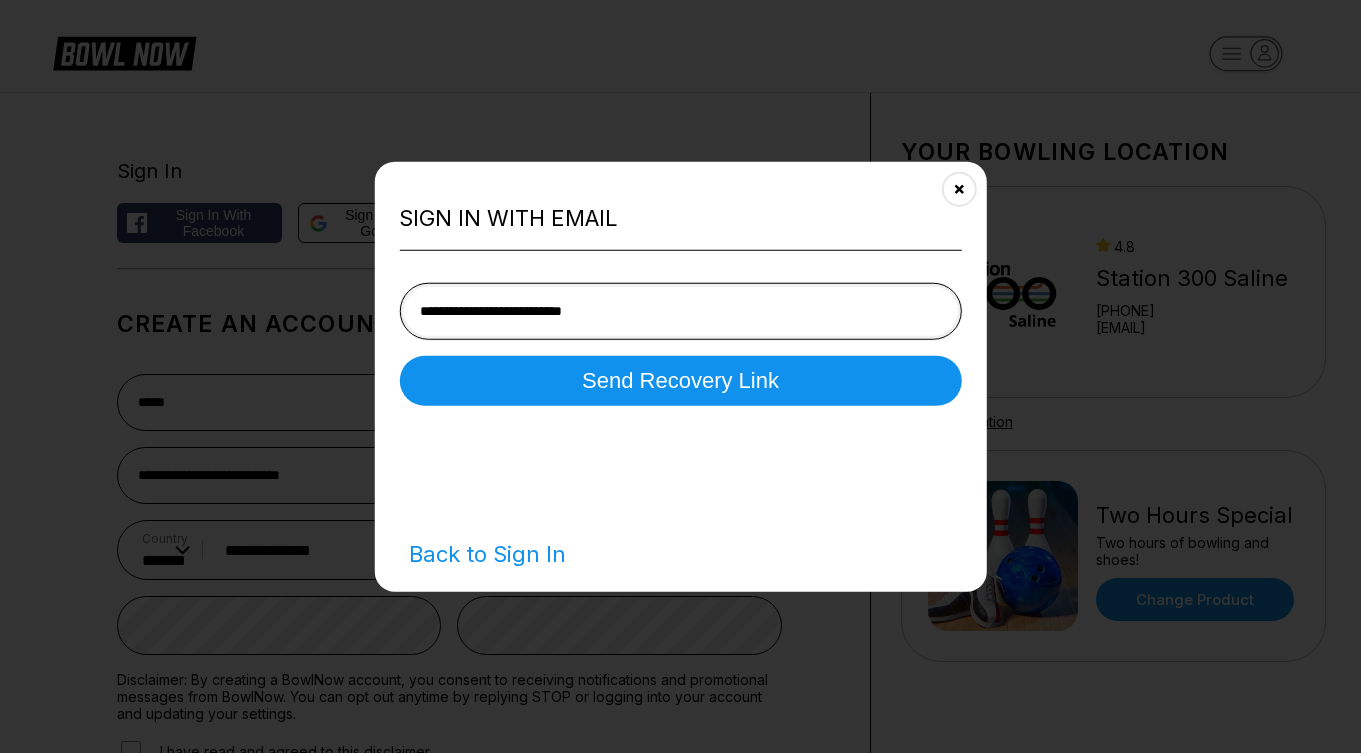 type on "**********" 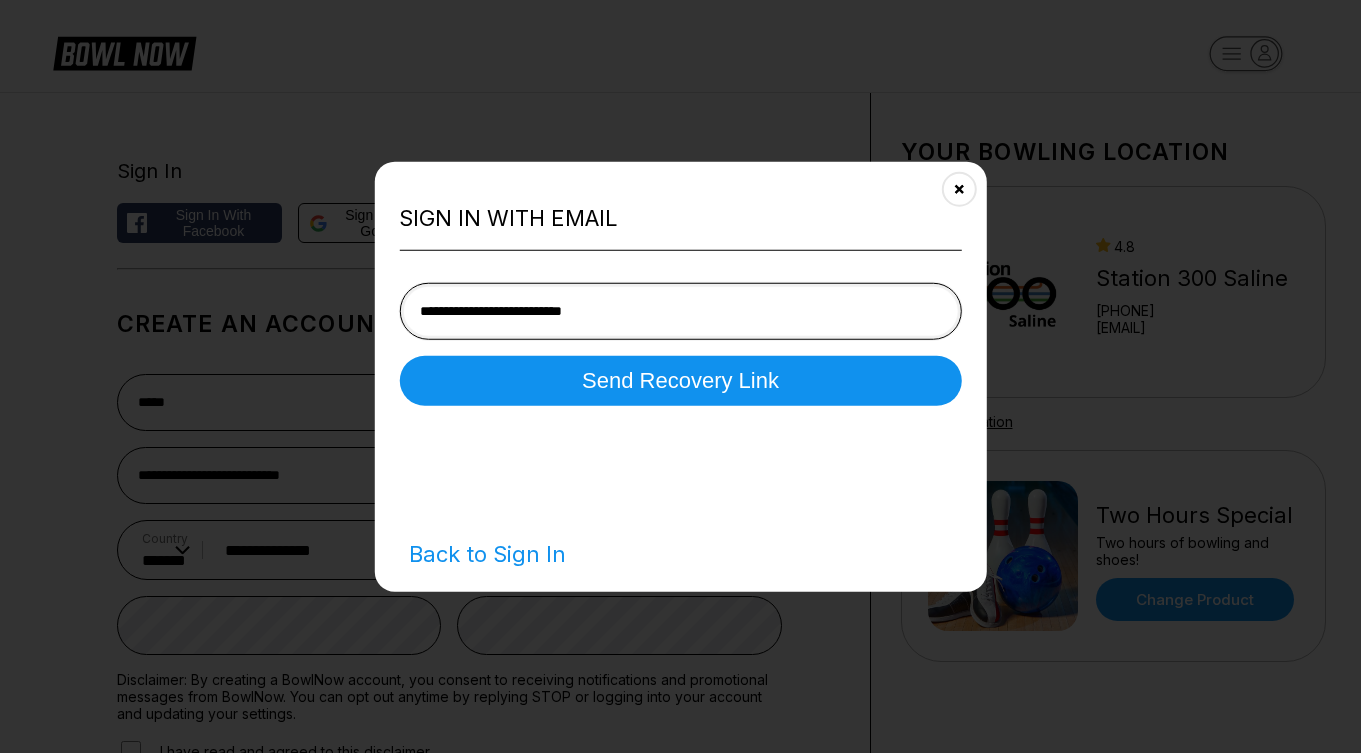 click on "Send Recovery Link" at bounding box center (680, 381) 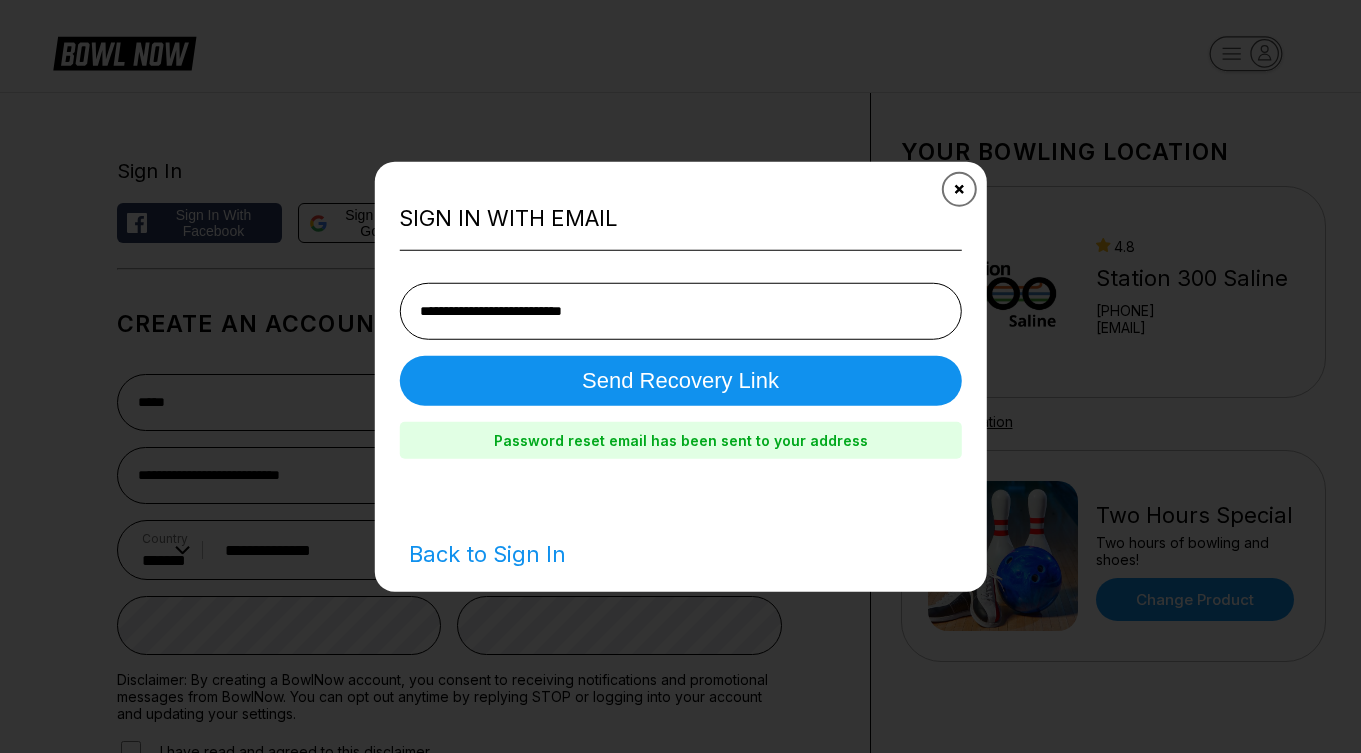click 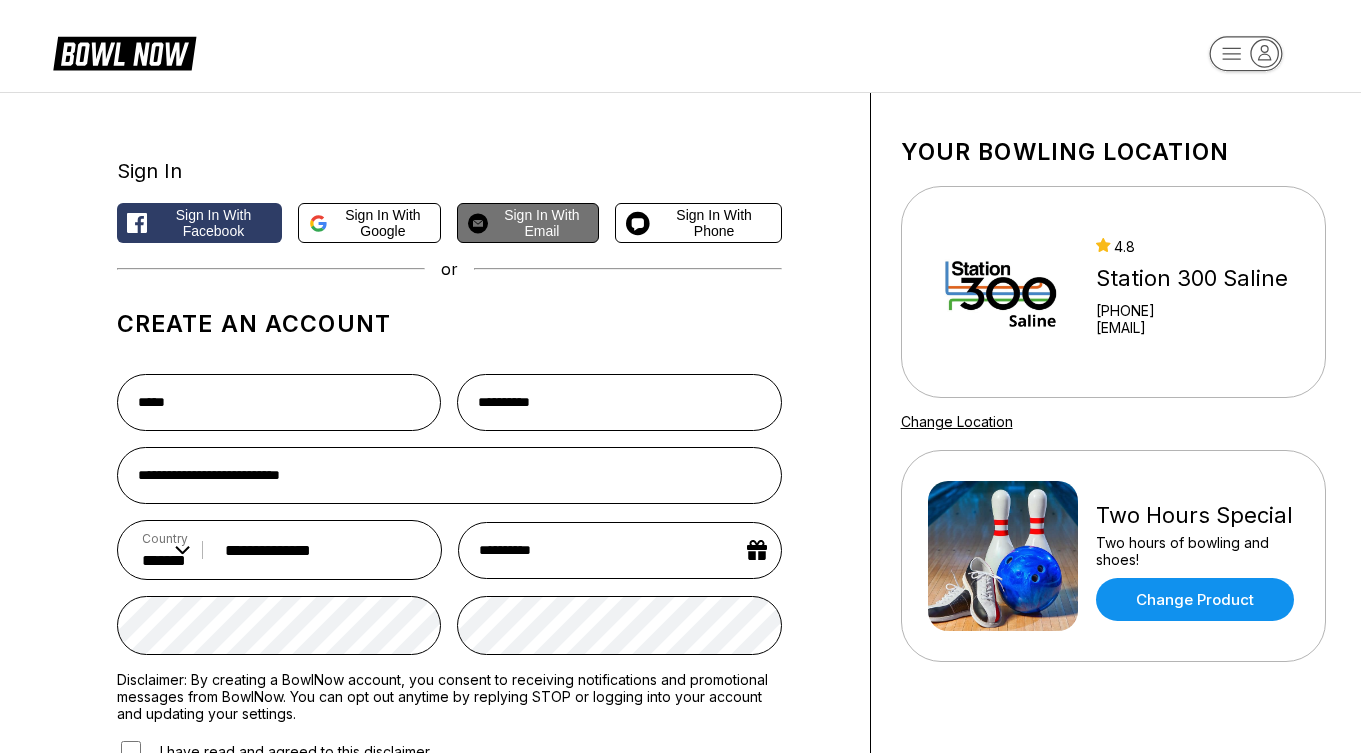 click on "Sign in with Email" at bounding box center [542, 223] 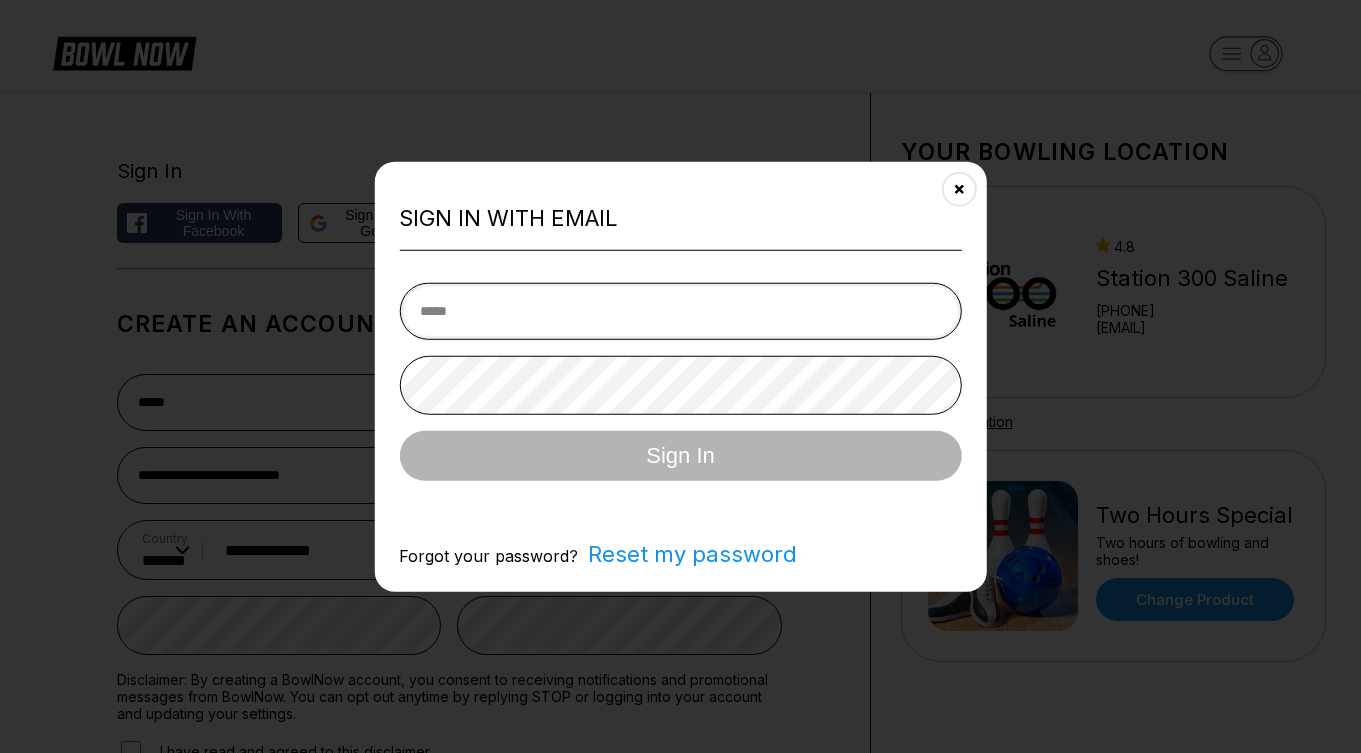 type on "**********" 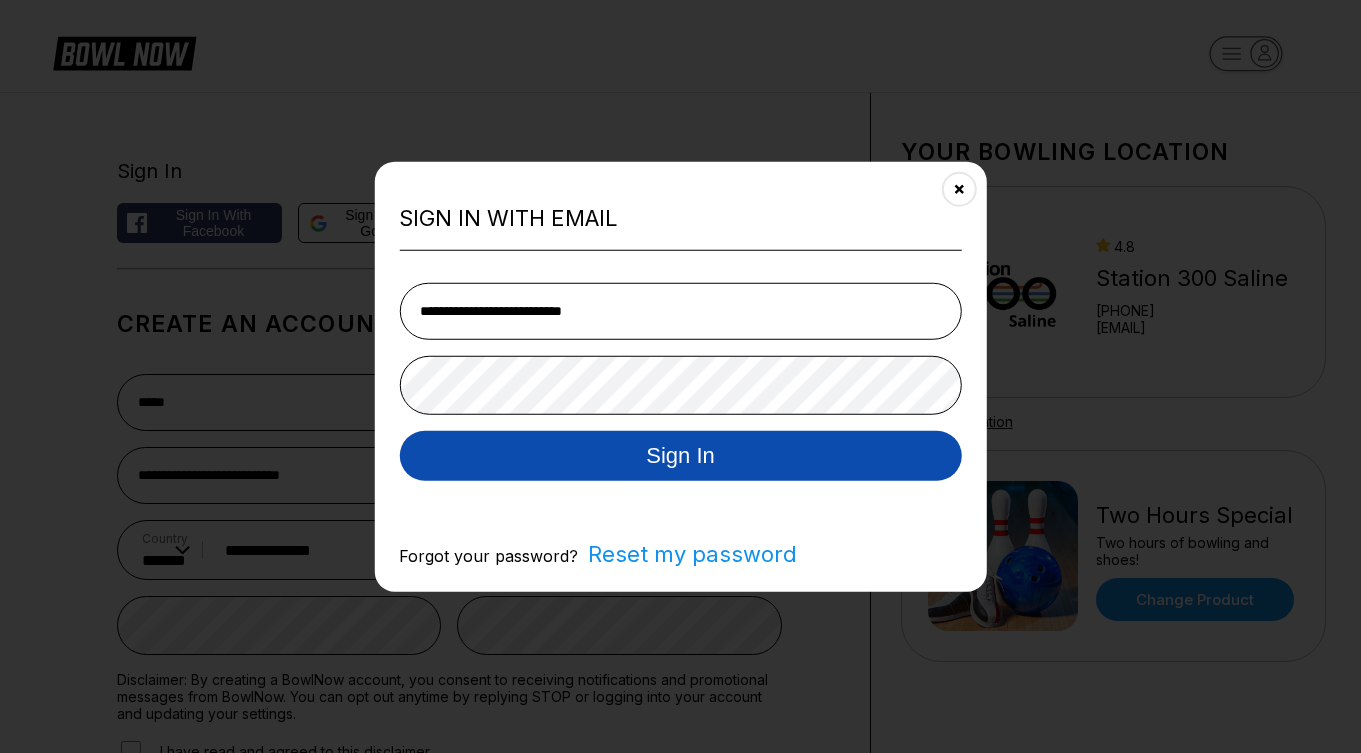 click on "Sign In" at bounding box center [680, 456] 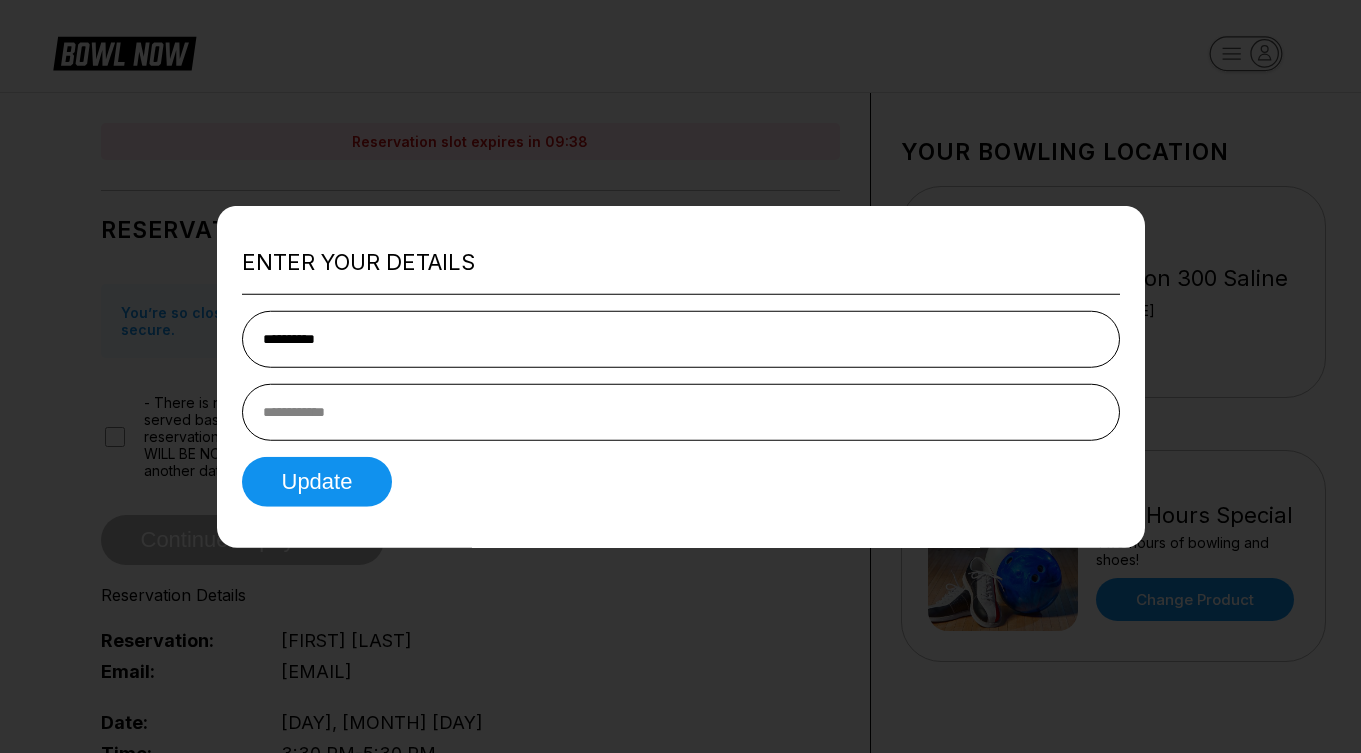 type on "**********" 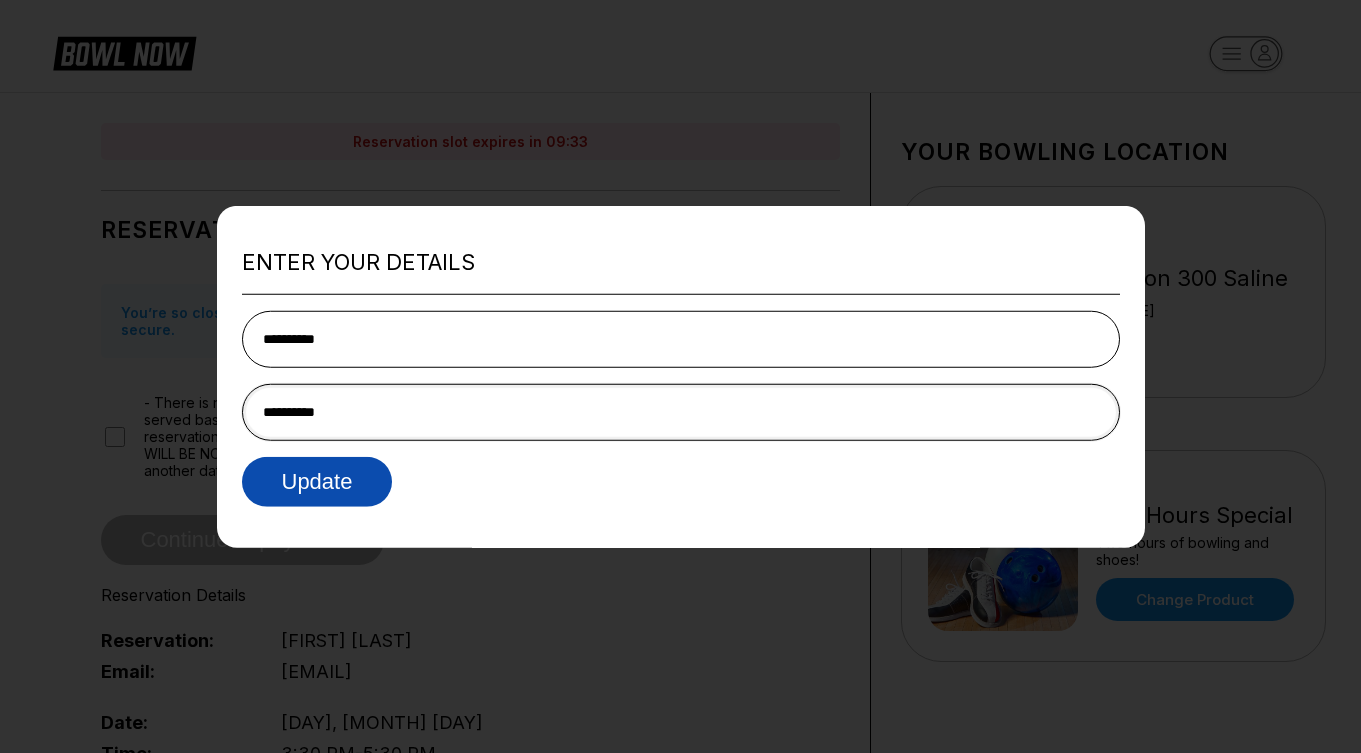 type on "**********" 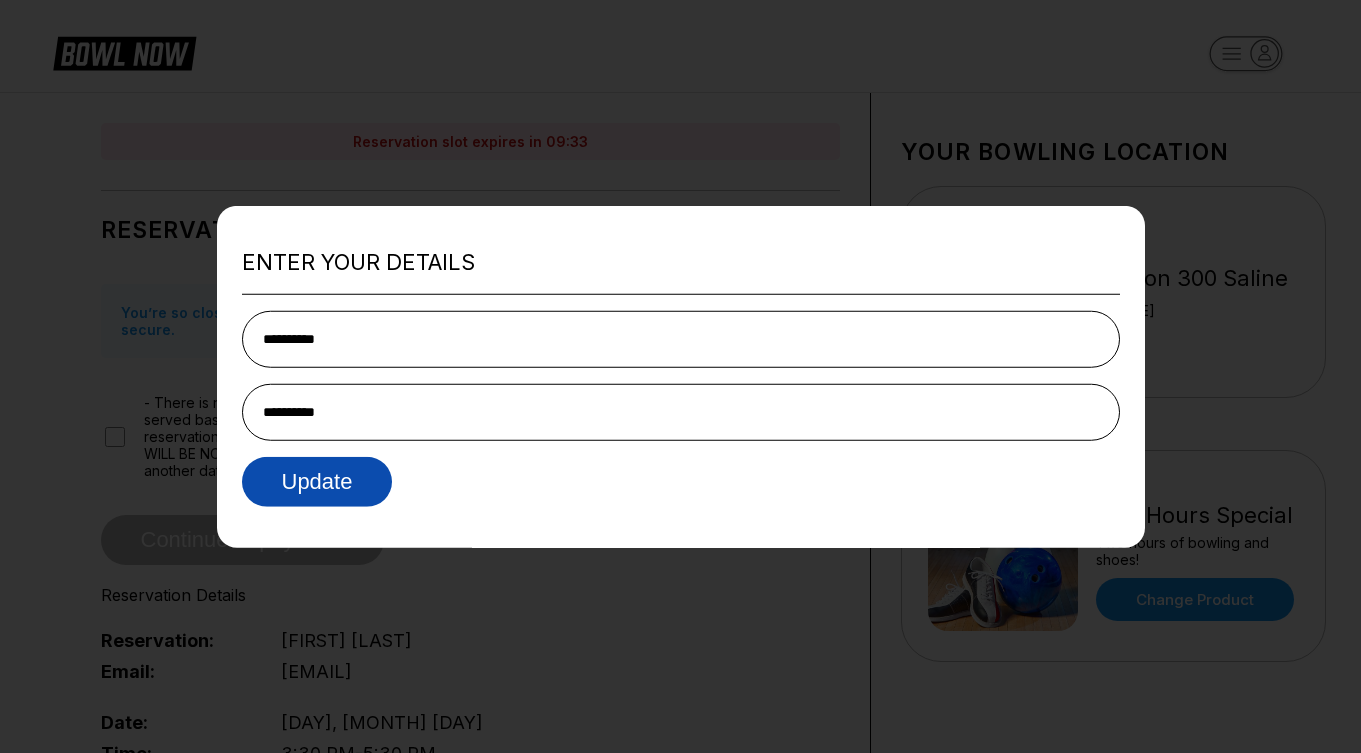 click on "Update" at bounding box center (317, 482) 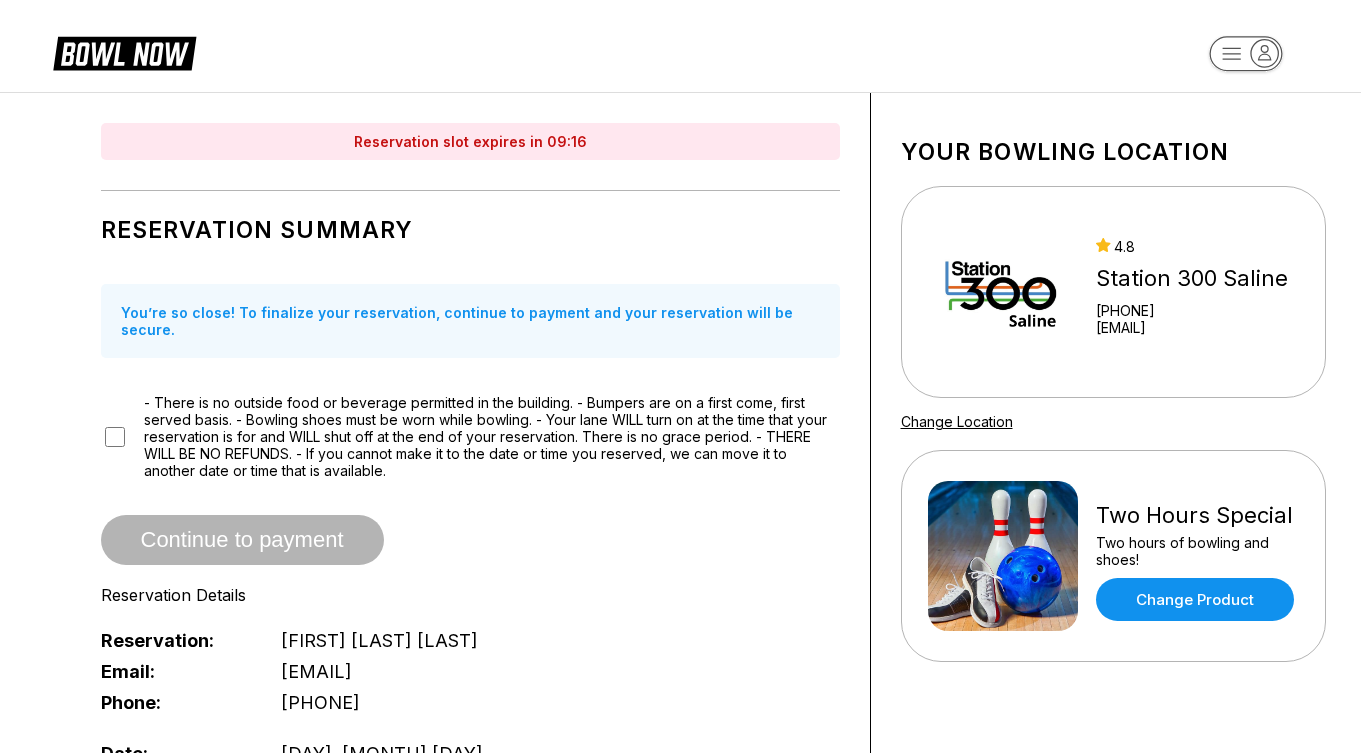 scroll, scrollTop: 0, scrollLeft: 0, axis: both 